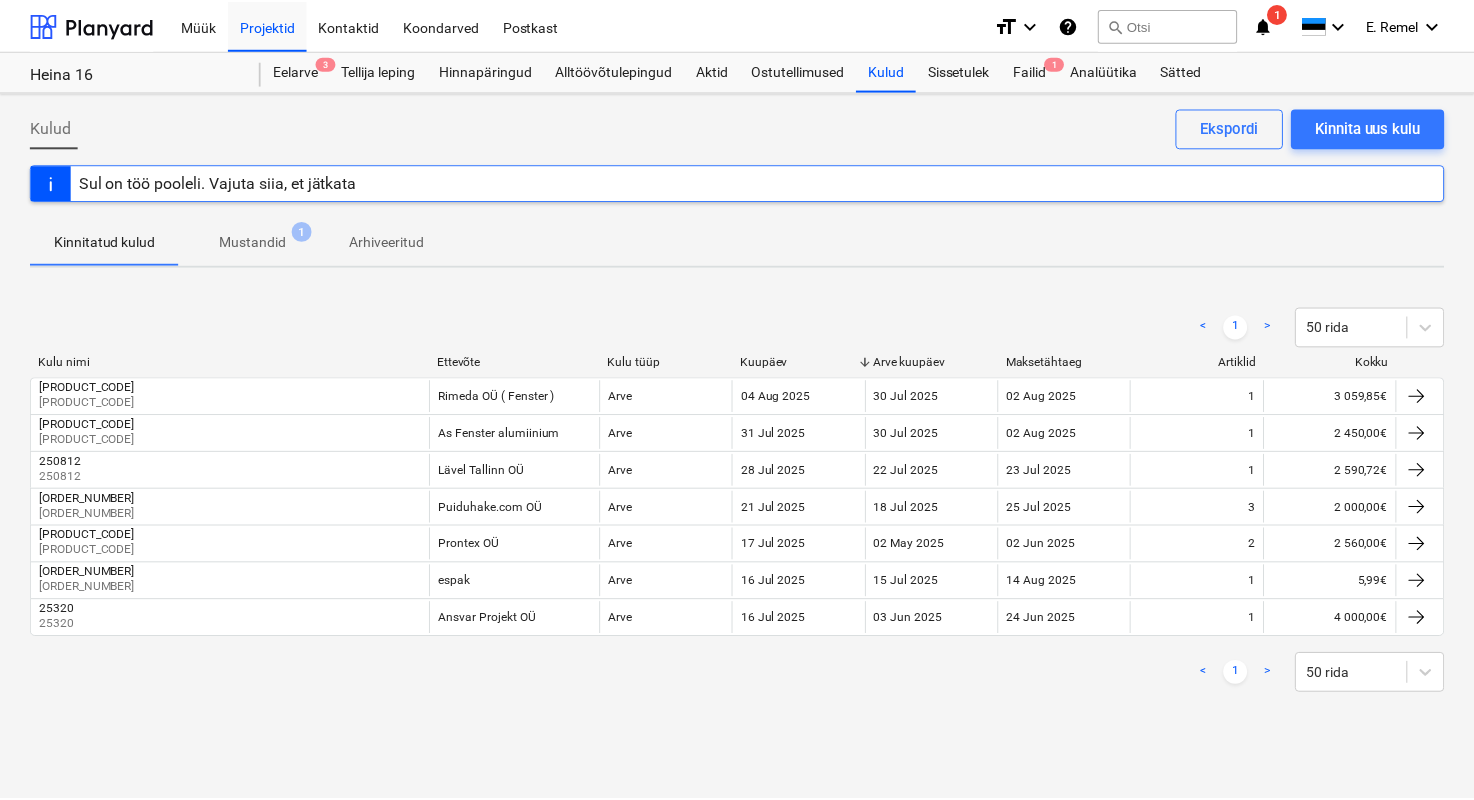 scroll, scrollTop: 0, scrollLeft: 0, axis: both 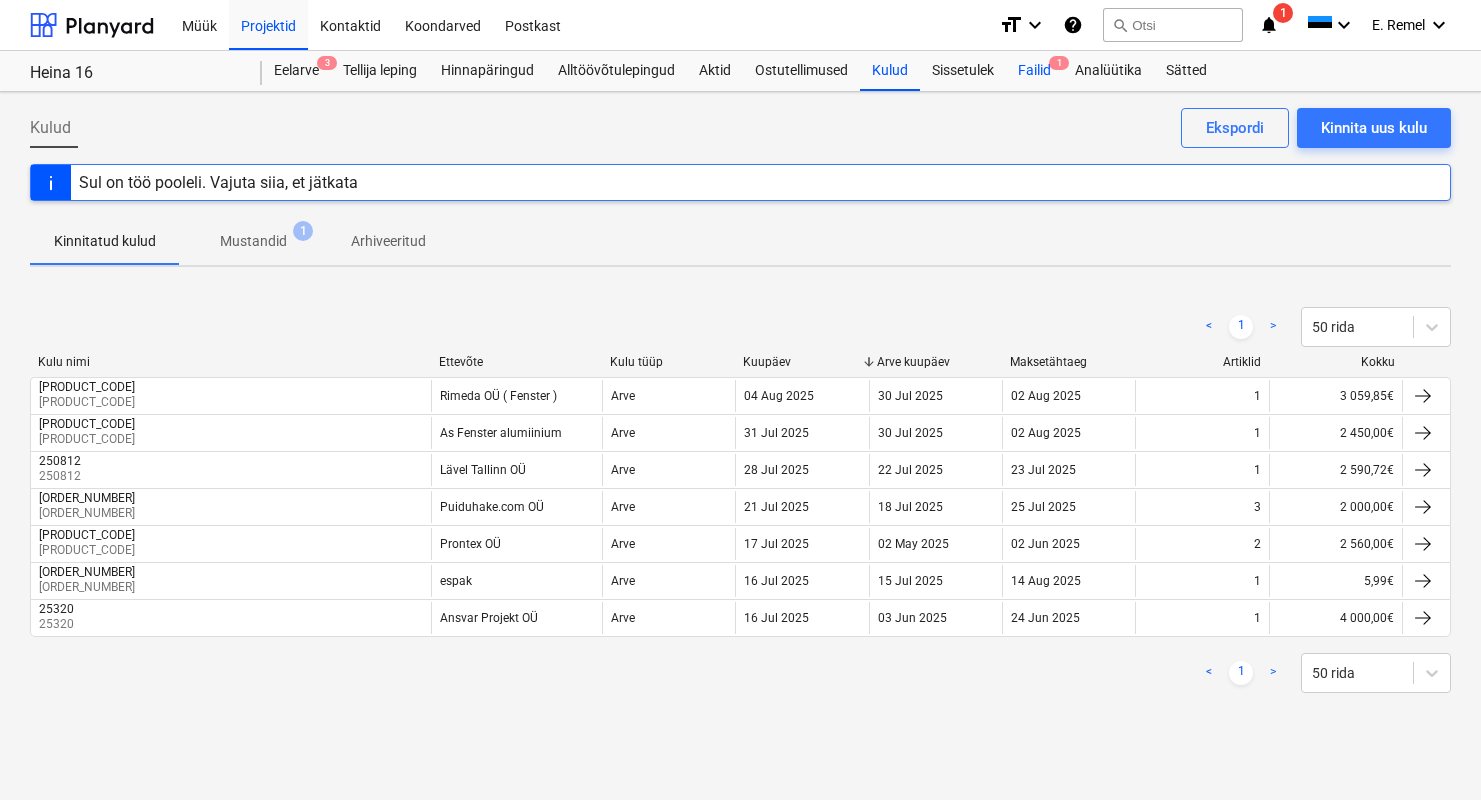click on "Failid 1" at bounding box center (1034, 71) 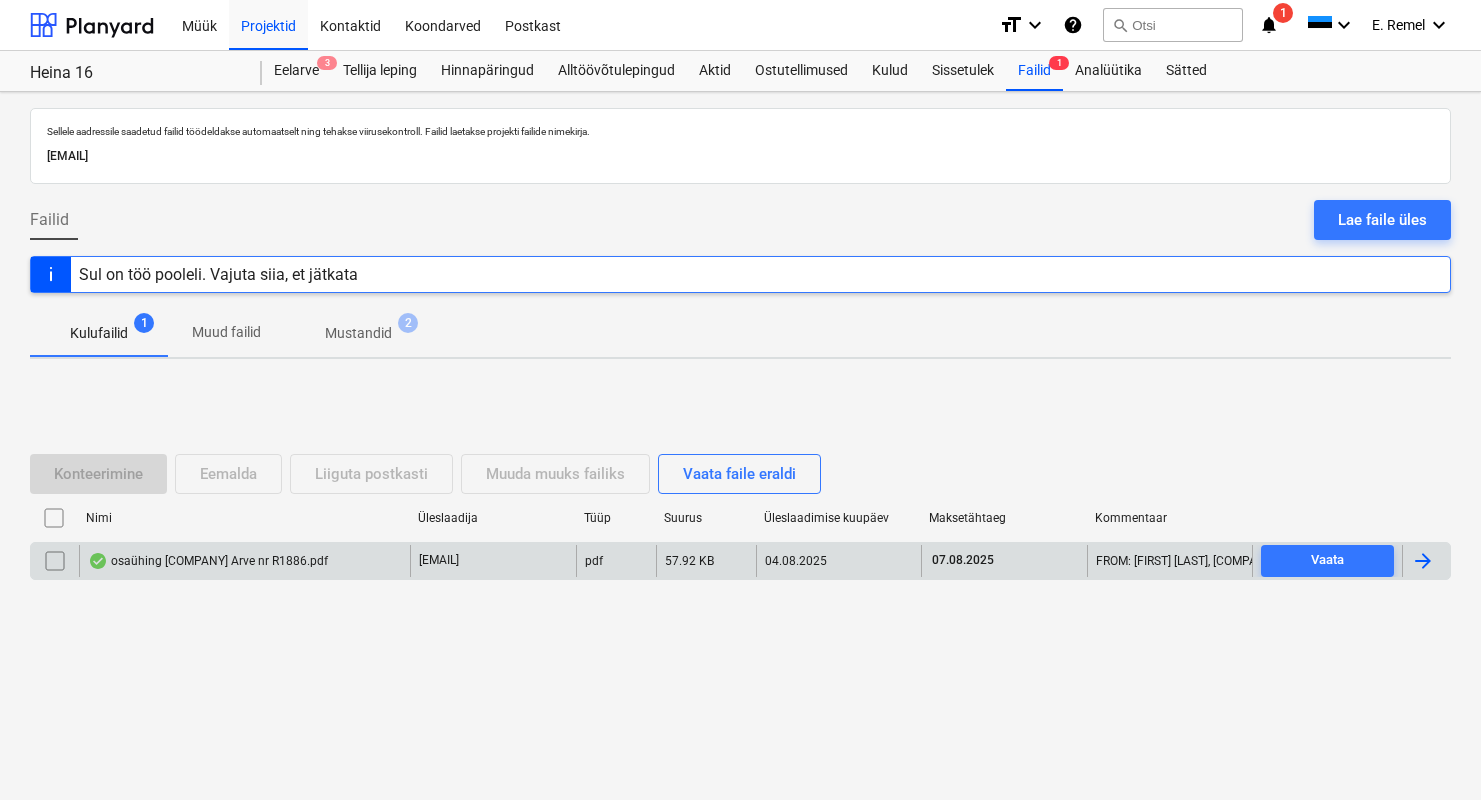click on "osaühing [COMPANY] Arve nr R1886.pdf" at bounding box center (208, 561) 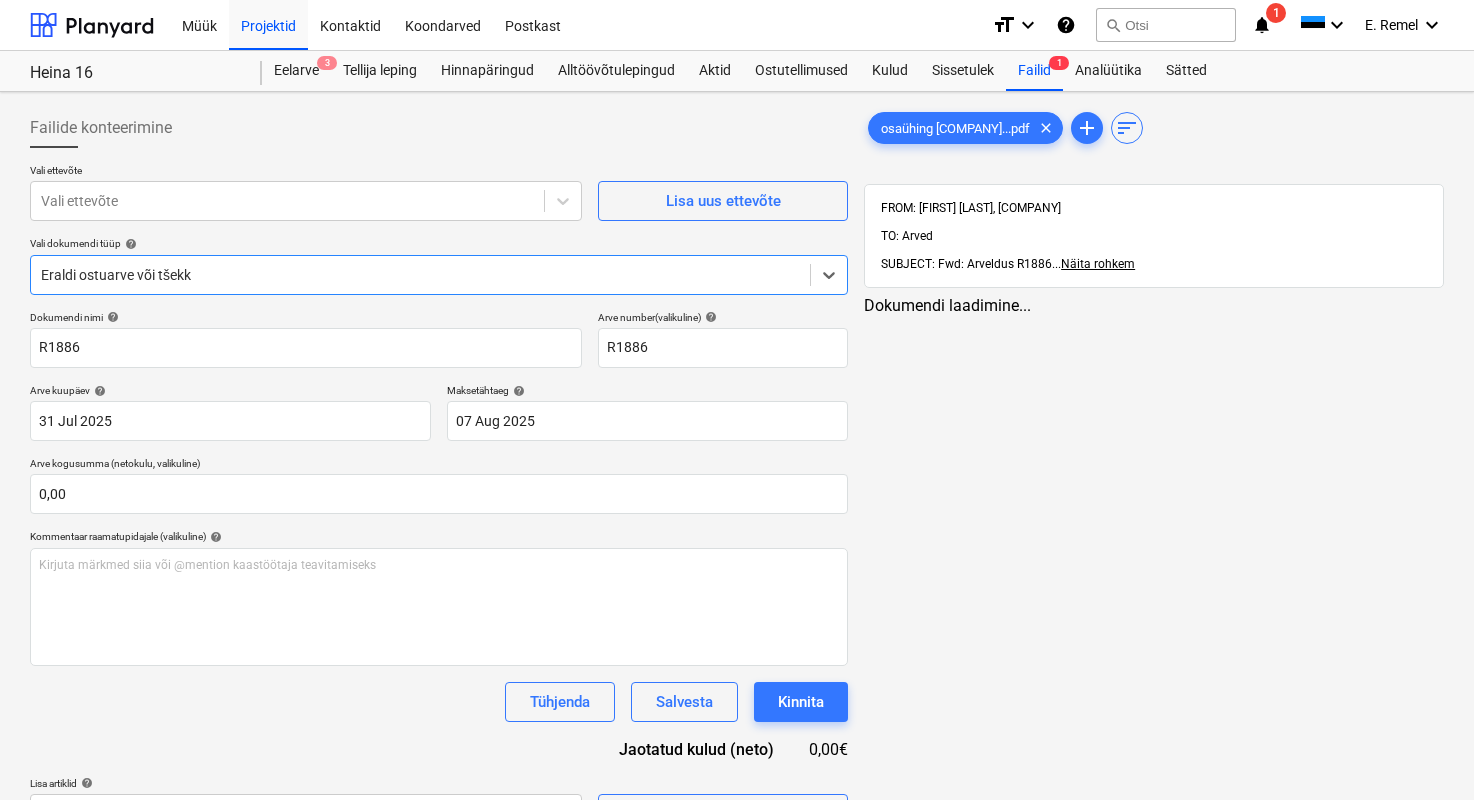 type on "R1886" 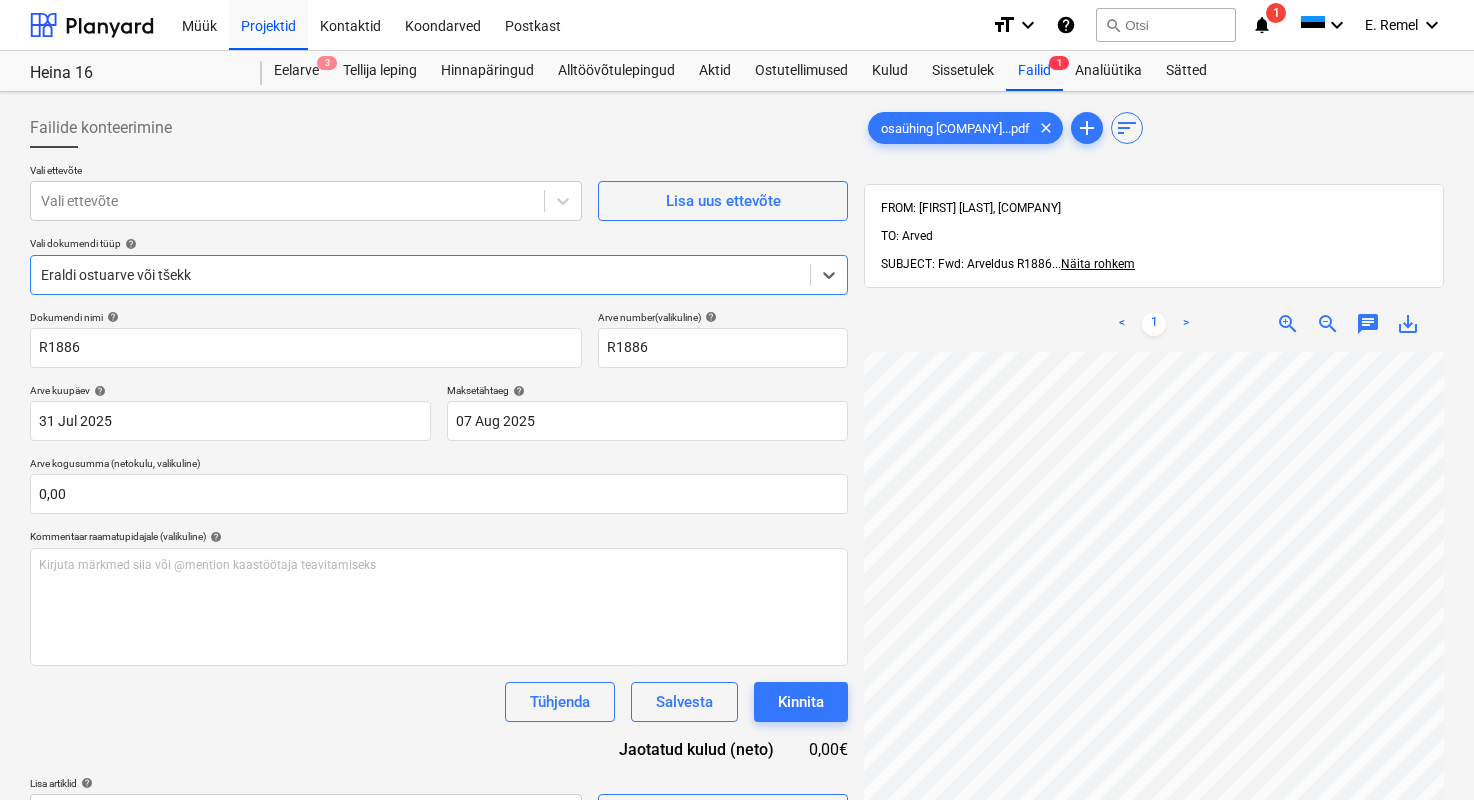 scroll, scrollTop: 328, scrollLeft: 0, axis: vertical 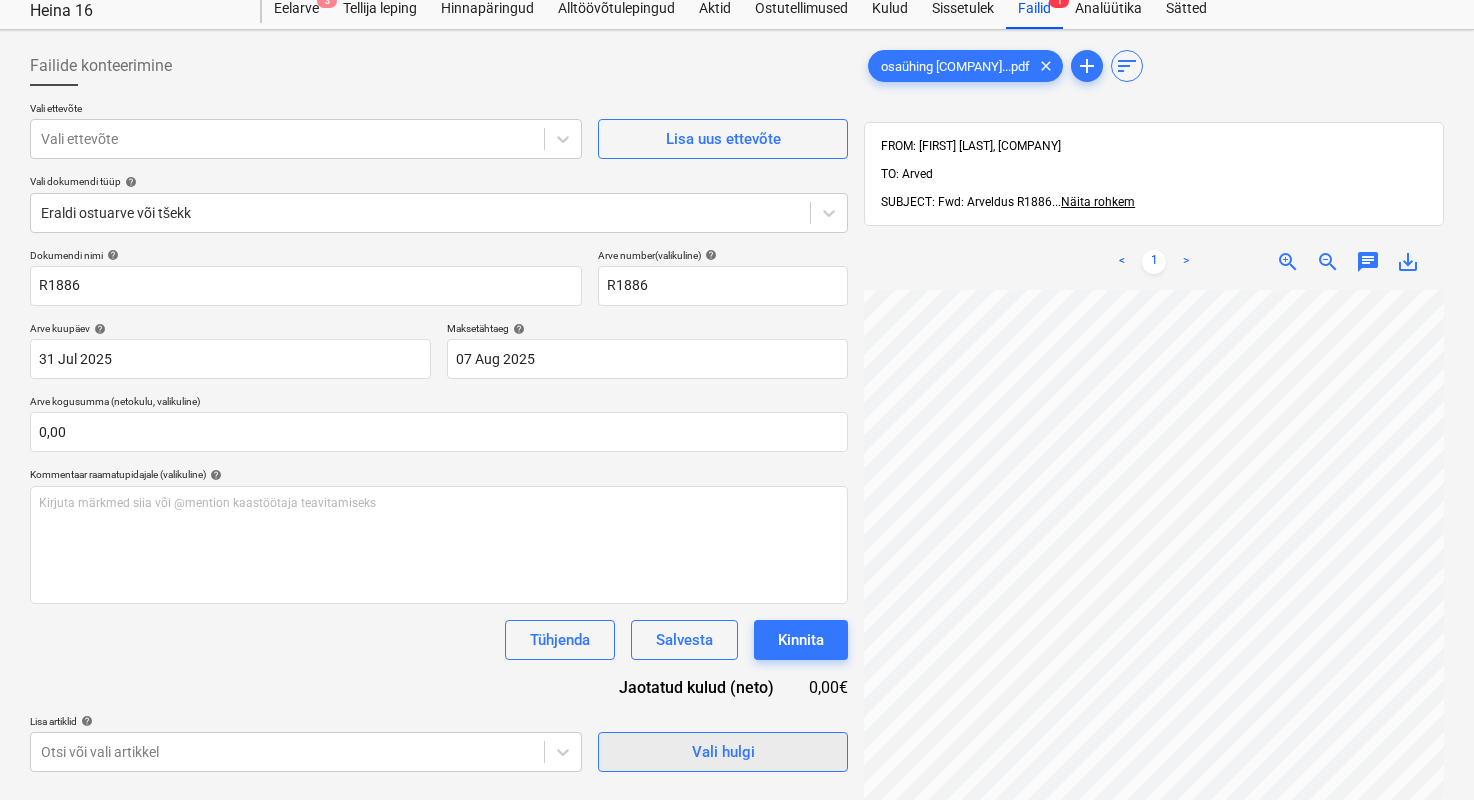 click on "Vali hulgi" at bounding box center [723, 752] 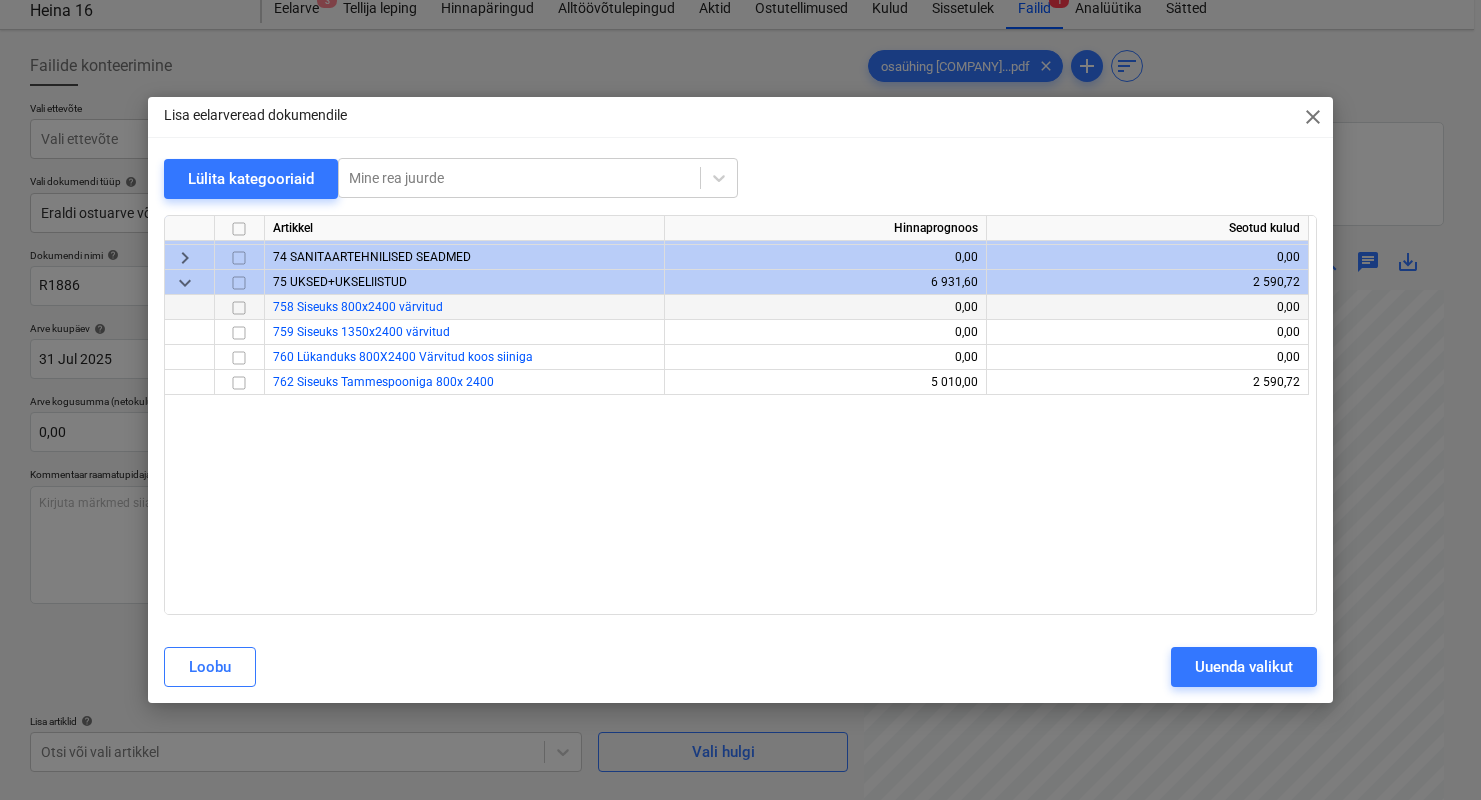 scroll, scrollTop: 0, scrollLeft: 0, axis: both 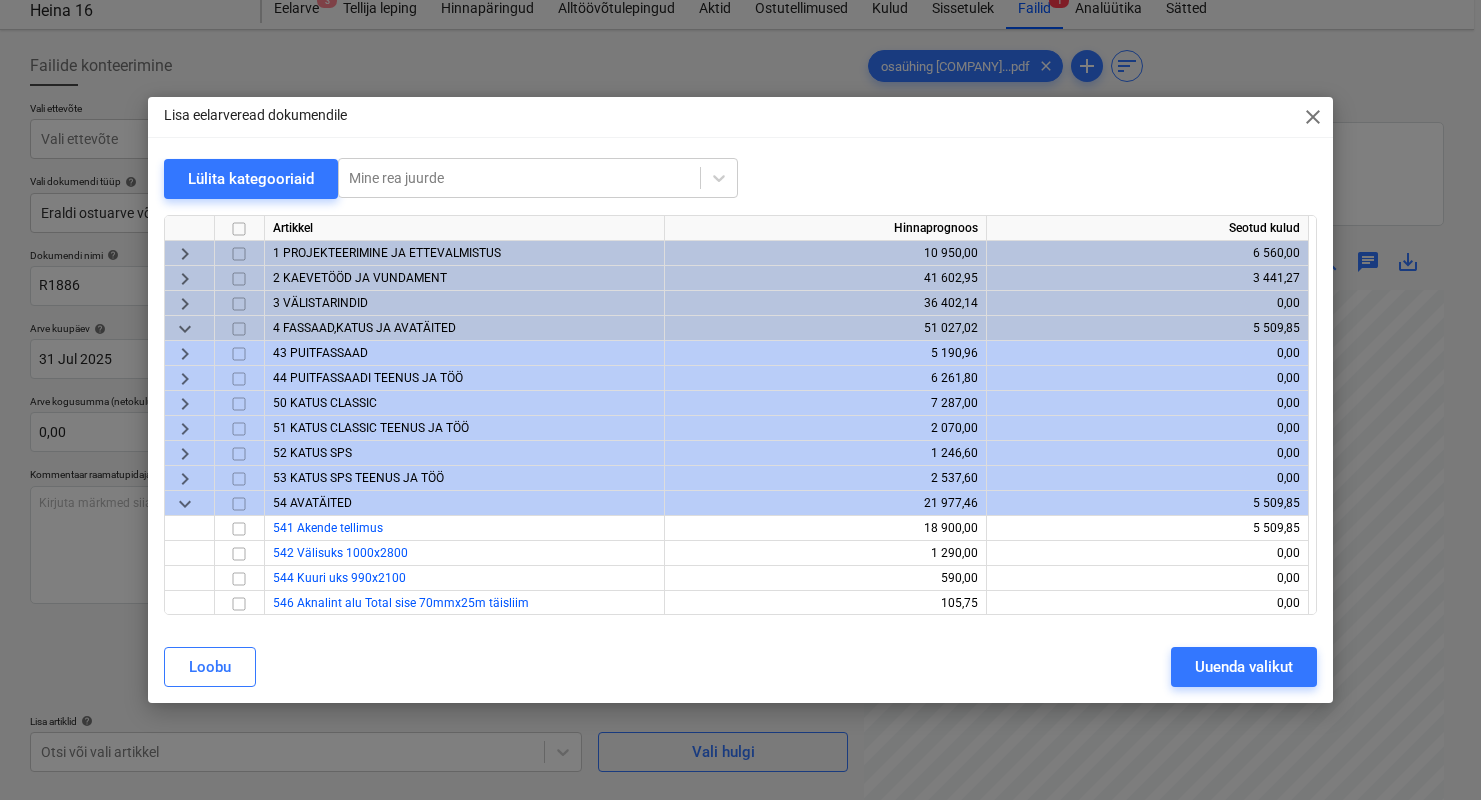 click on "2 KAEVETÖÖD JA VUNDAMENT" at bounding box center [360, 278] 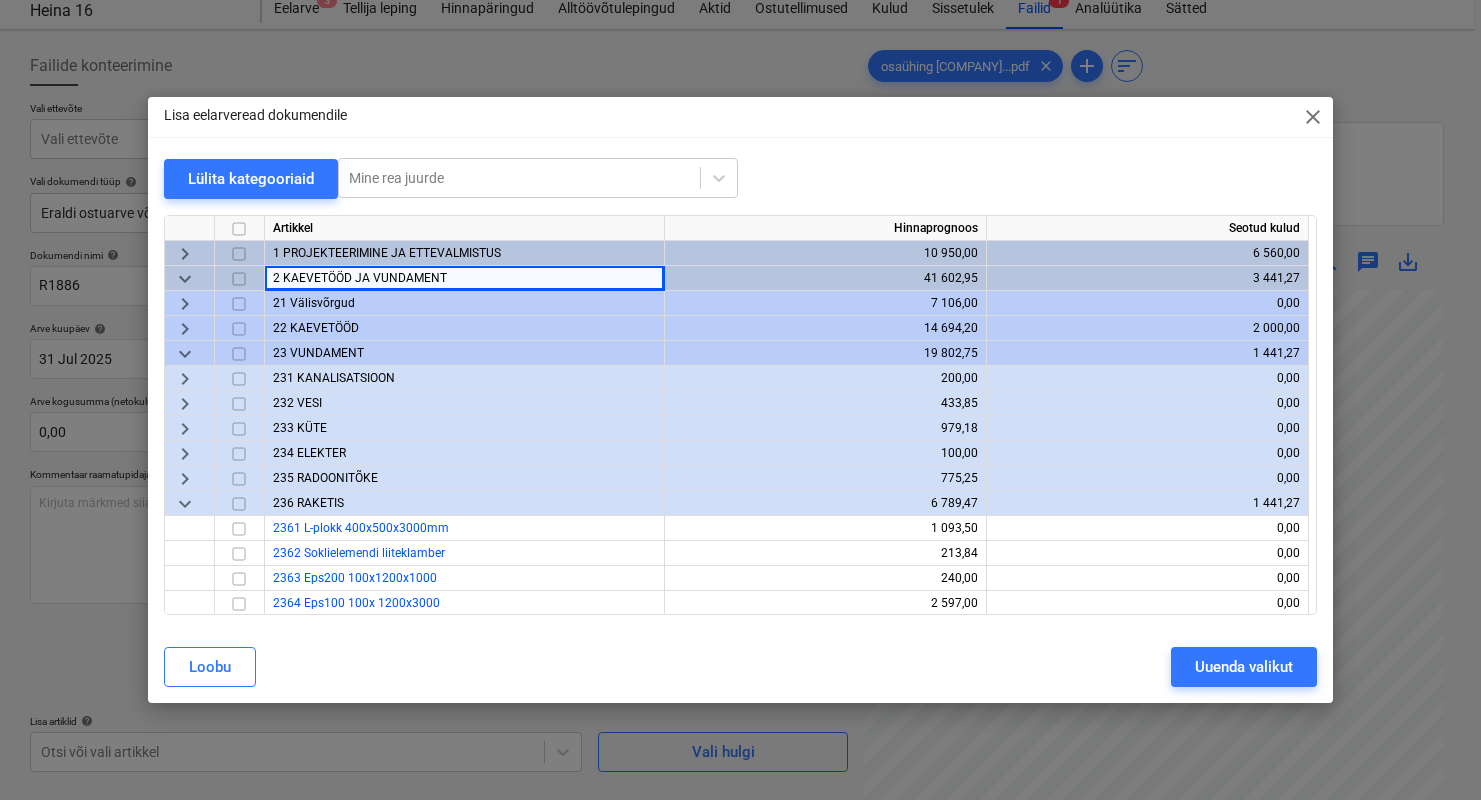 click on "22 KAEVETÖÖD" at bounding box center [316, 328] 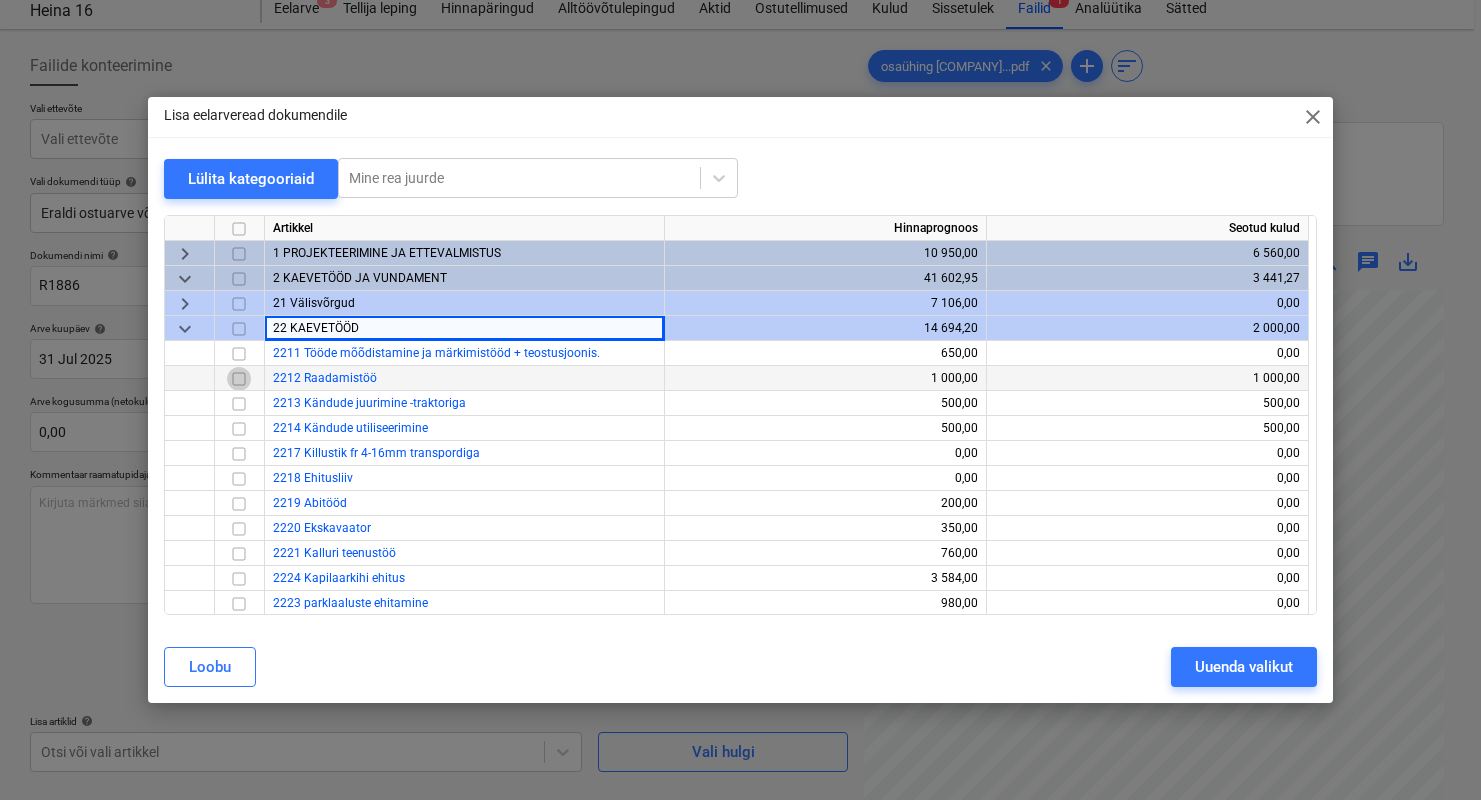 click at bounding box center [239, 379] 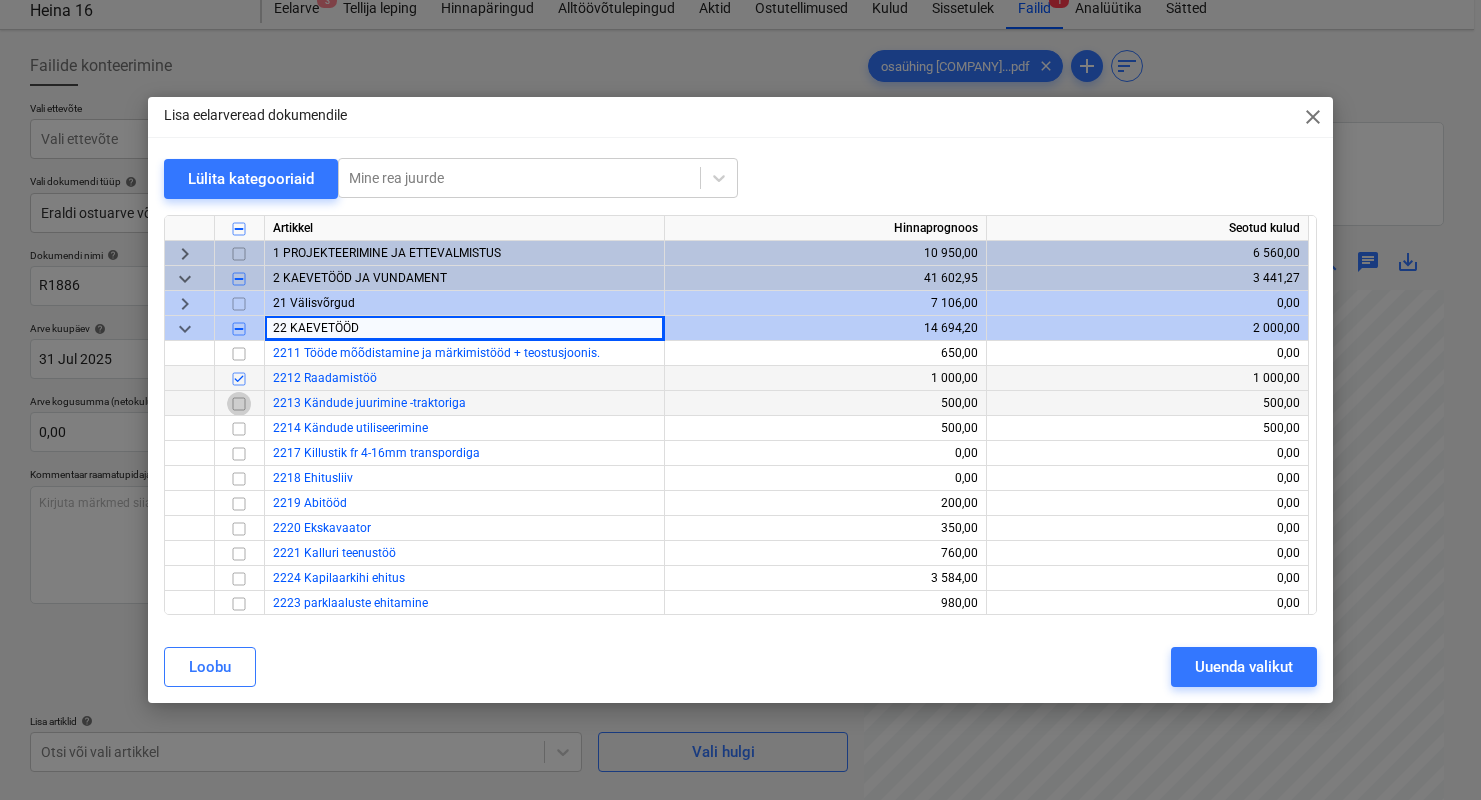 click at bounding box center [239, 404] 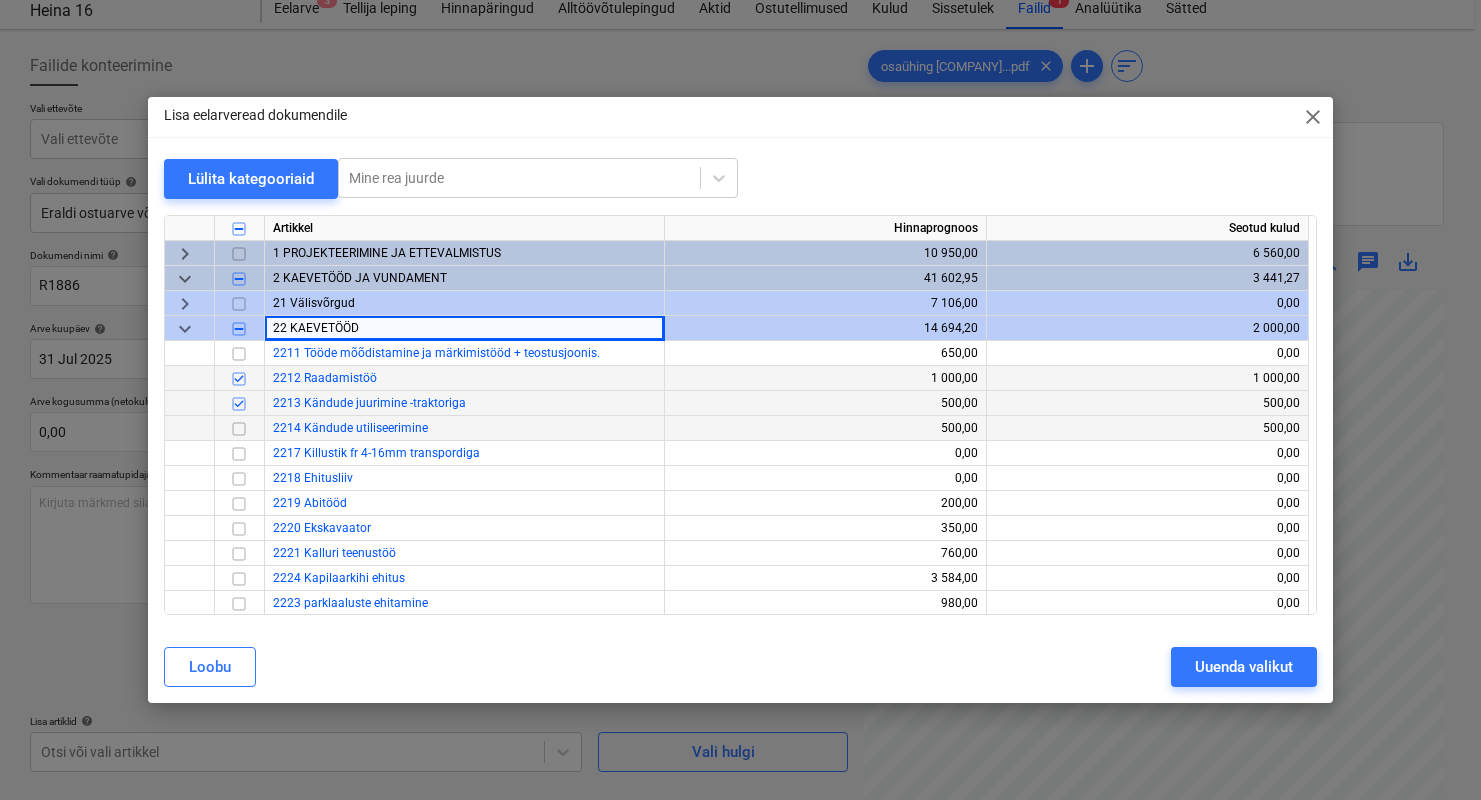 click at bounding box center (239, 429) 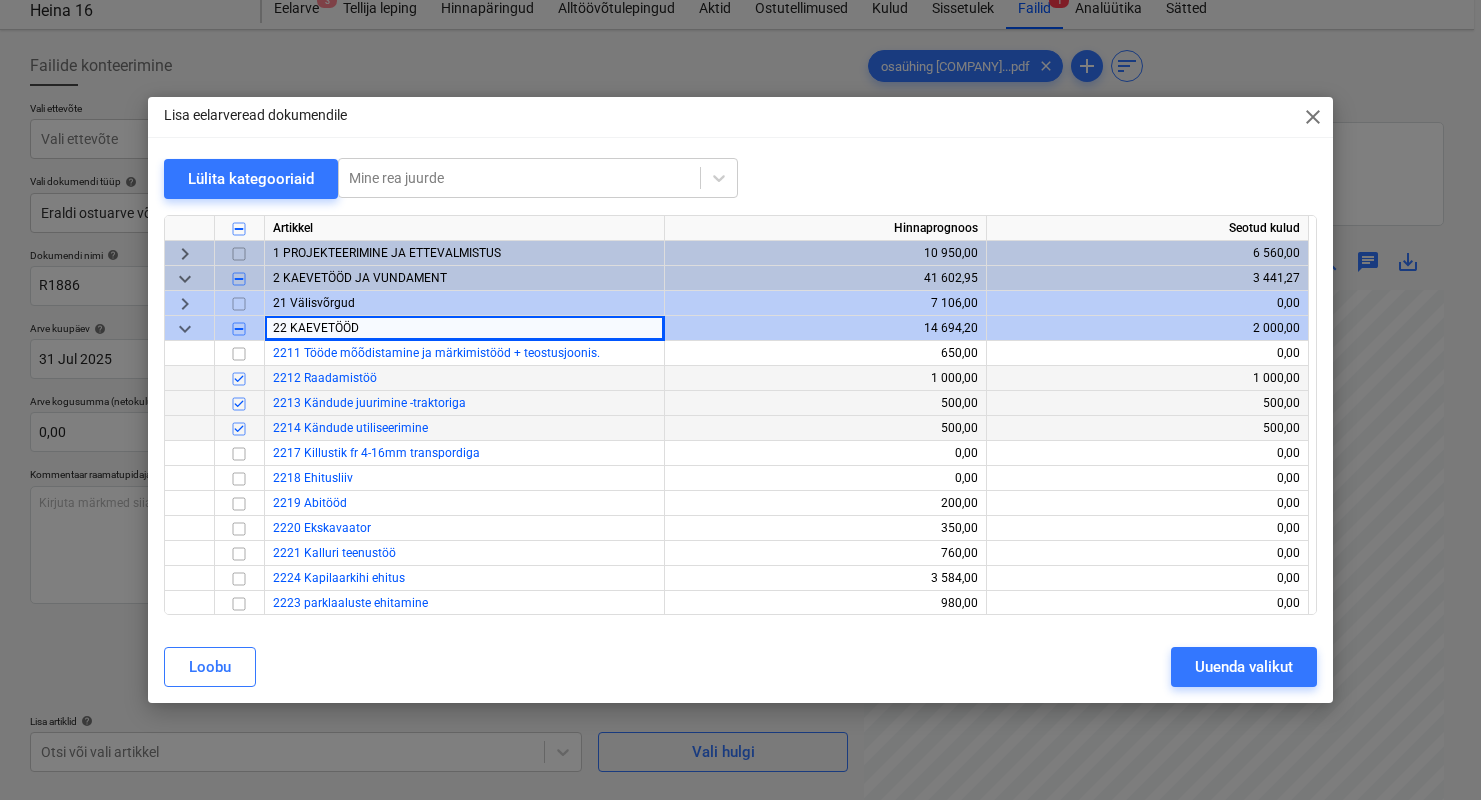 click at bounding box center [239, 429] 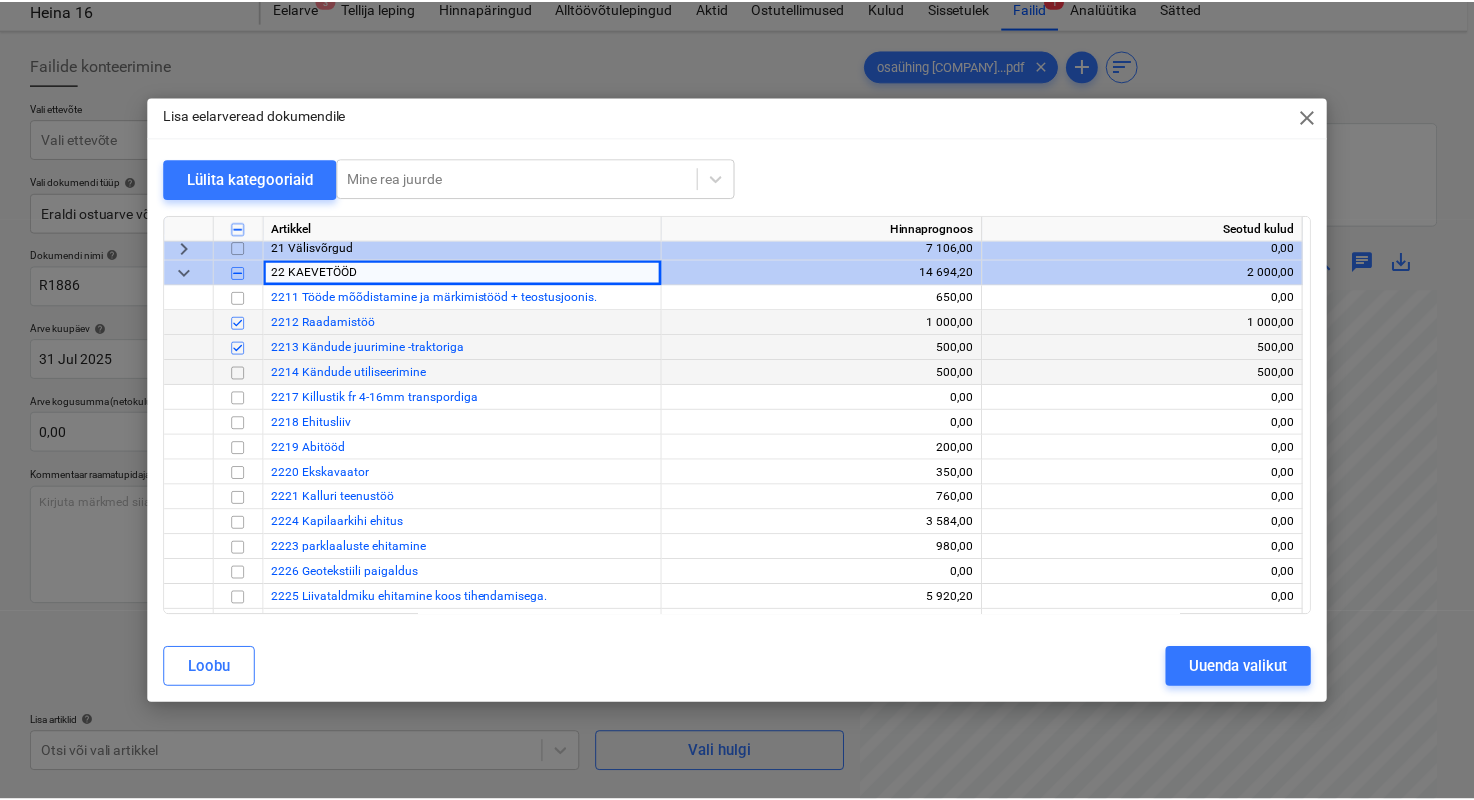 scroll, scrollTop: 78, scrollLeft: 0, axis: vertical 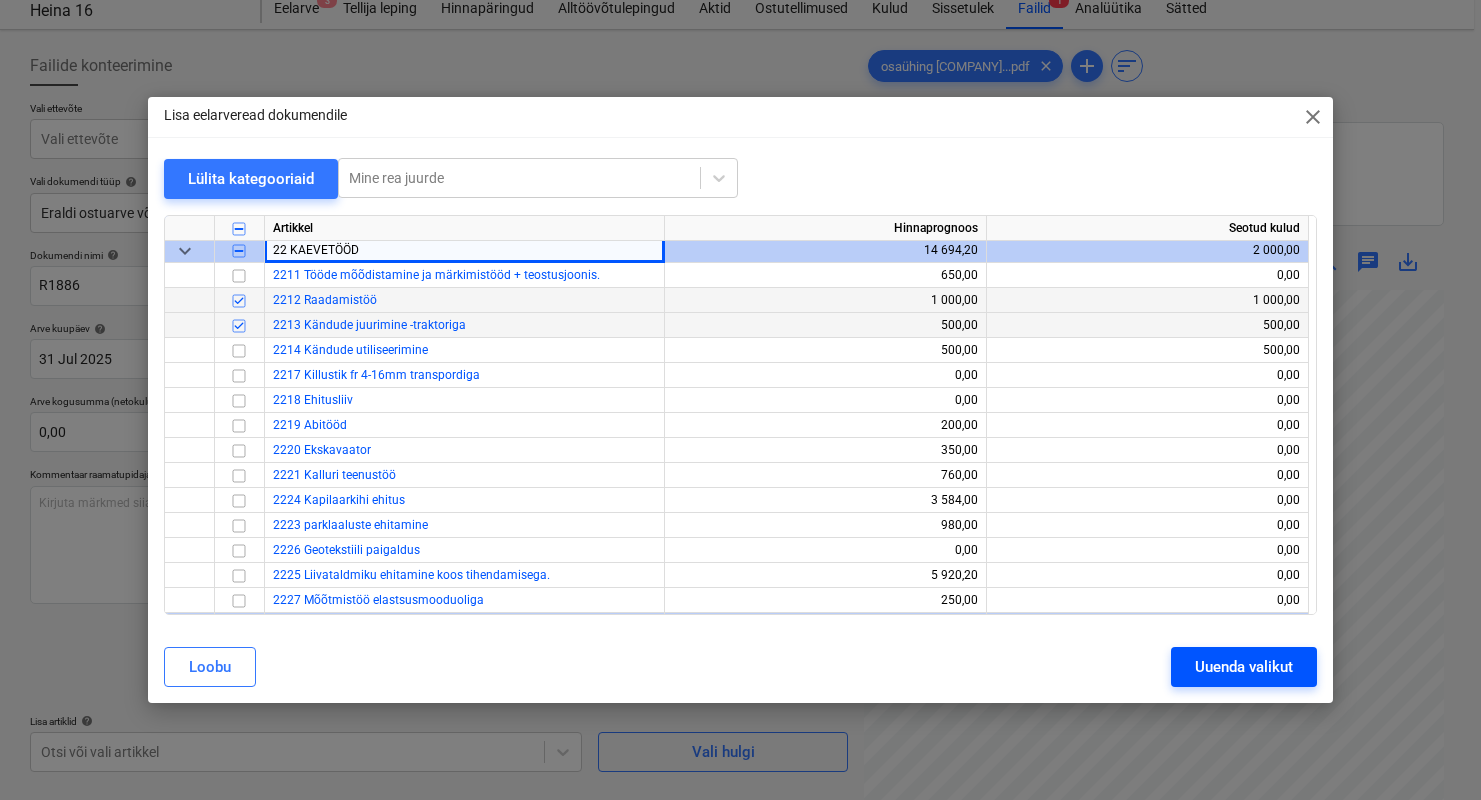 click on "Uuenda valikut" at bounding box center [1244, 667] 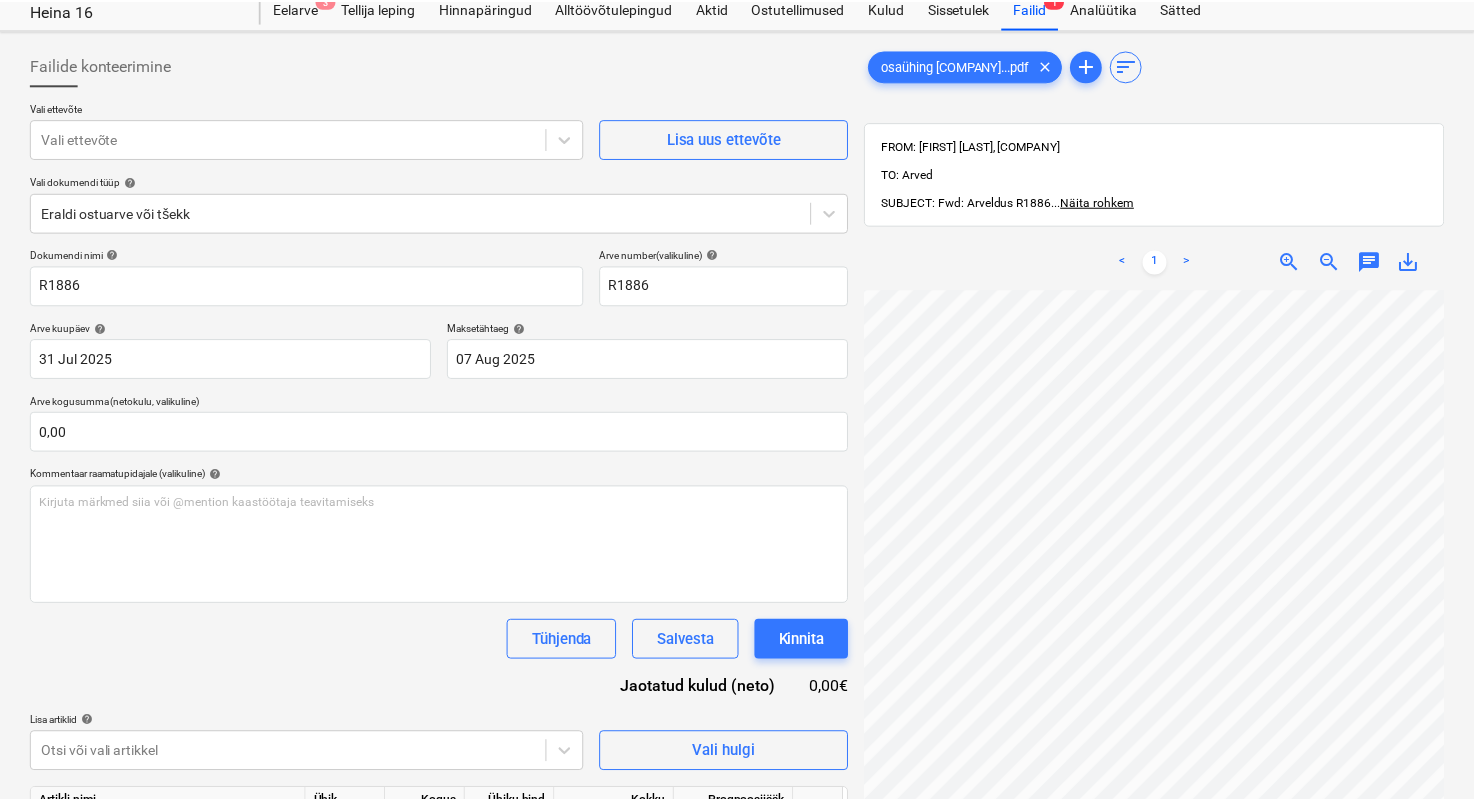 scroll, scrollTop: 301, scrollLeft: 321, axis: both 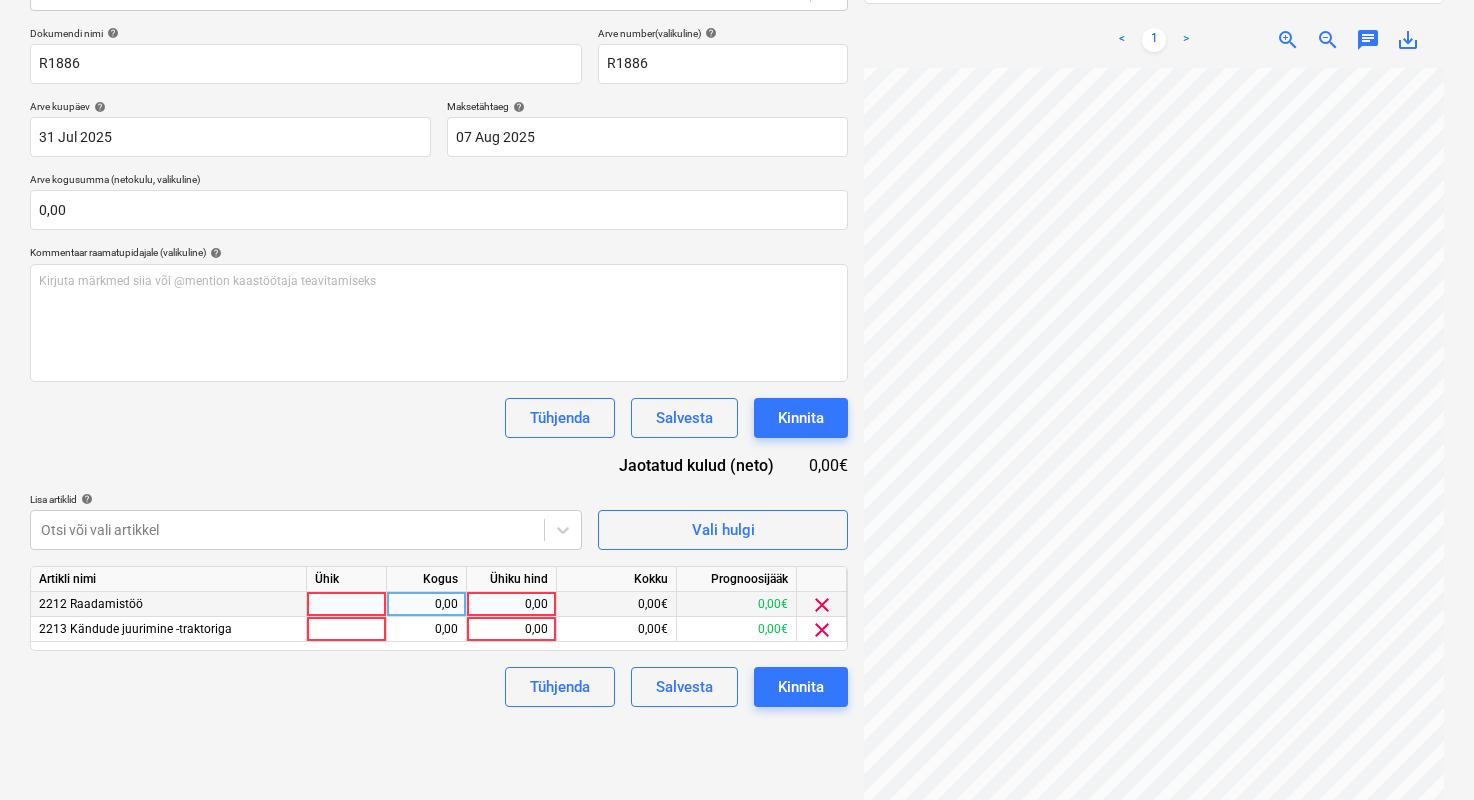 click at bounding box center [347, 604] 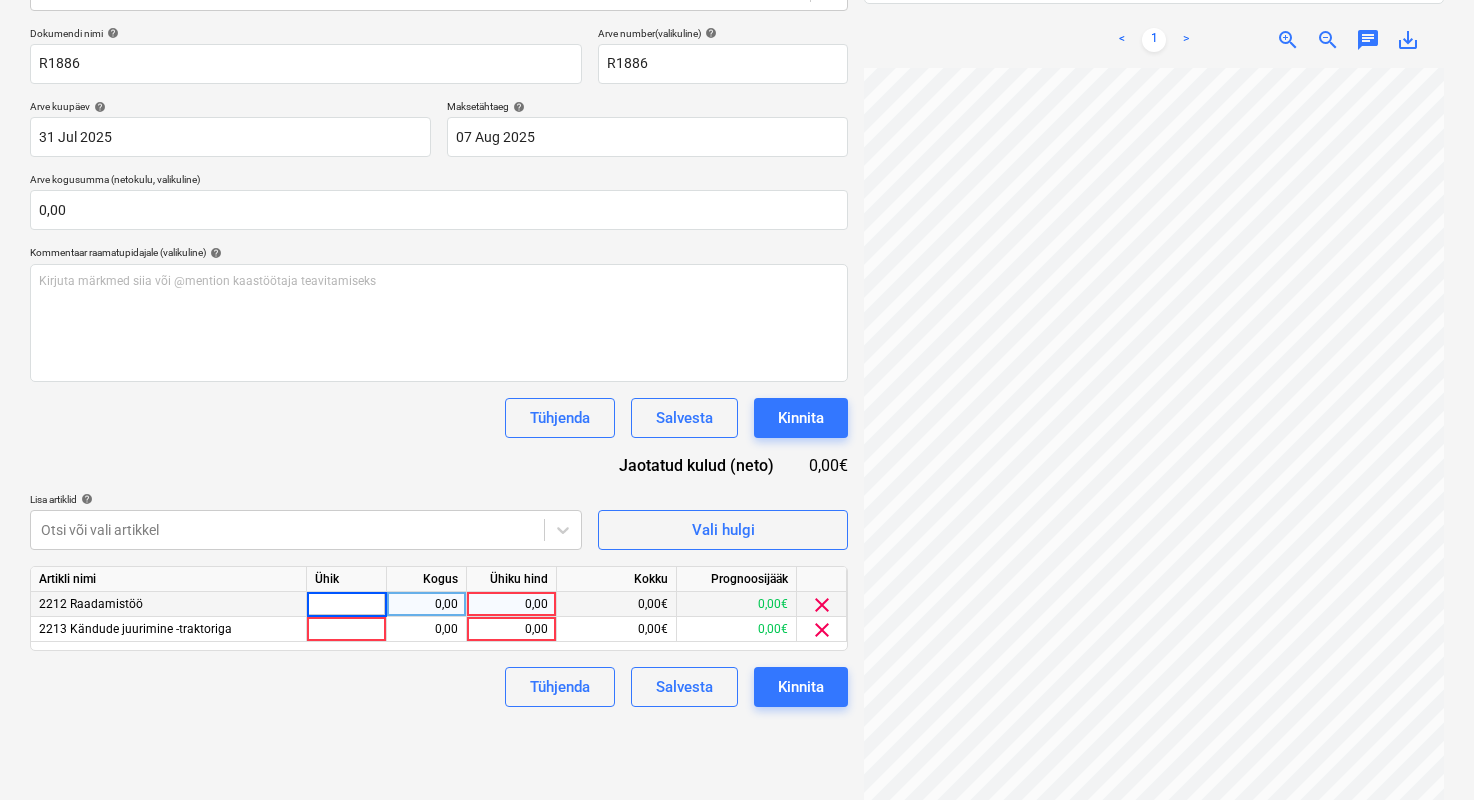 type on "1" 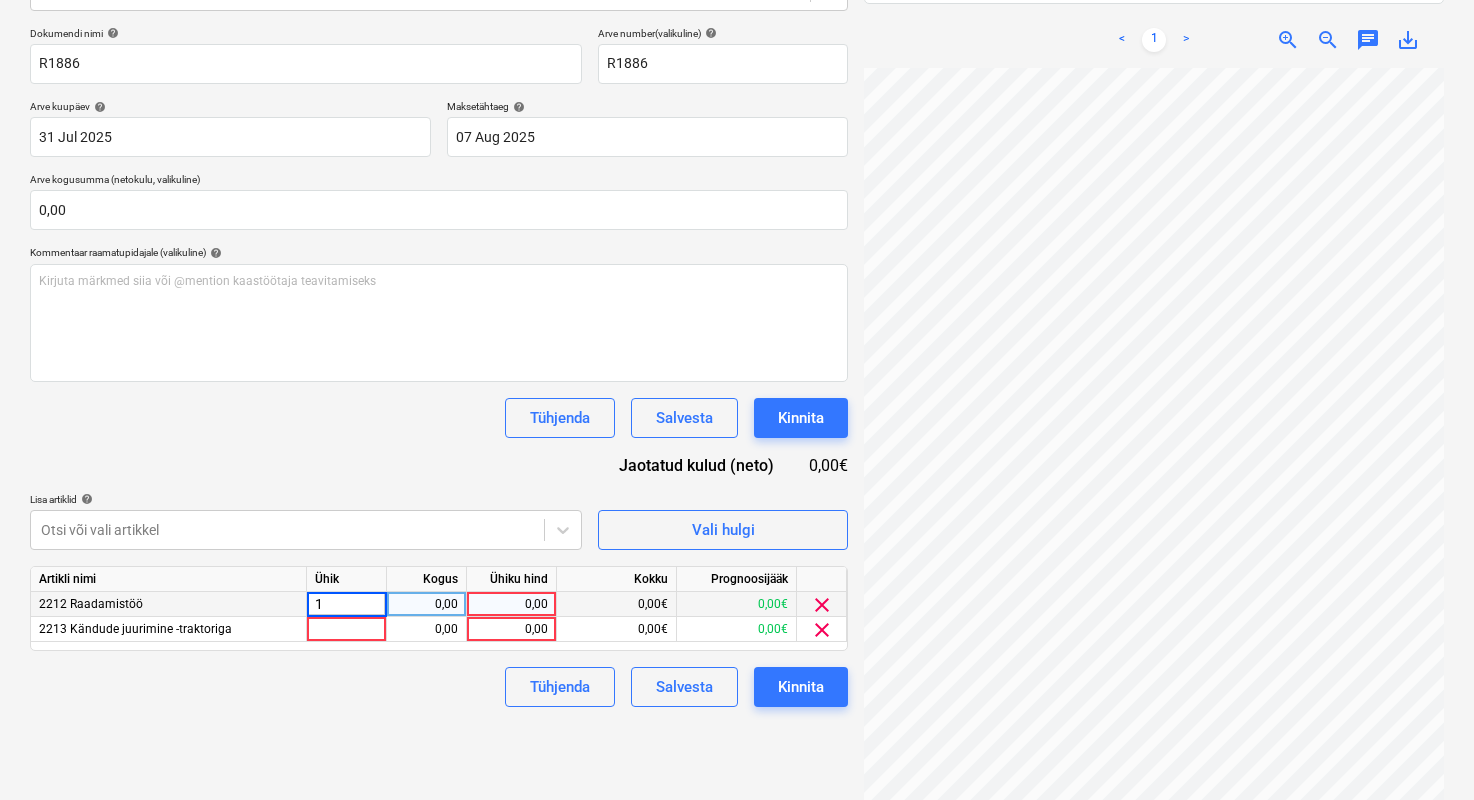 click on "0,00" at bounding box center (426, 604) 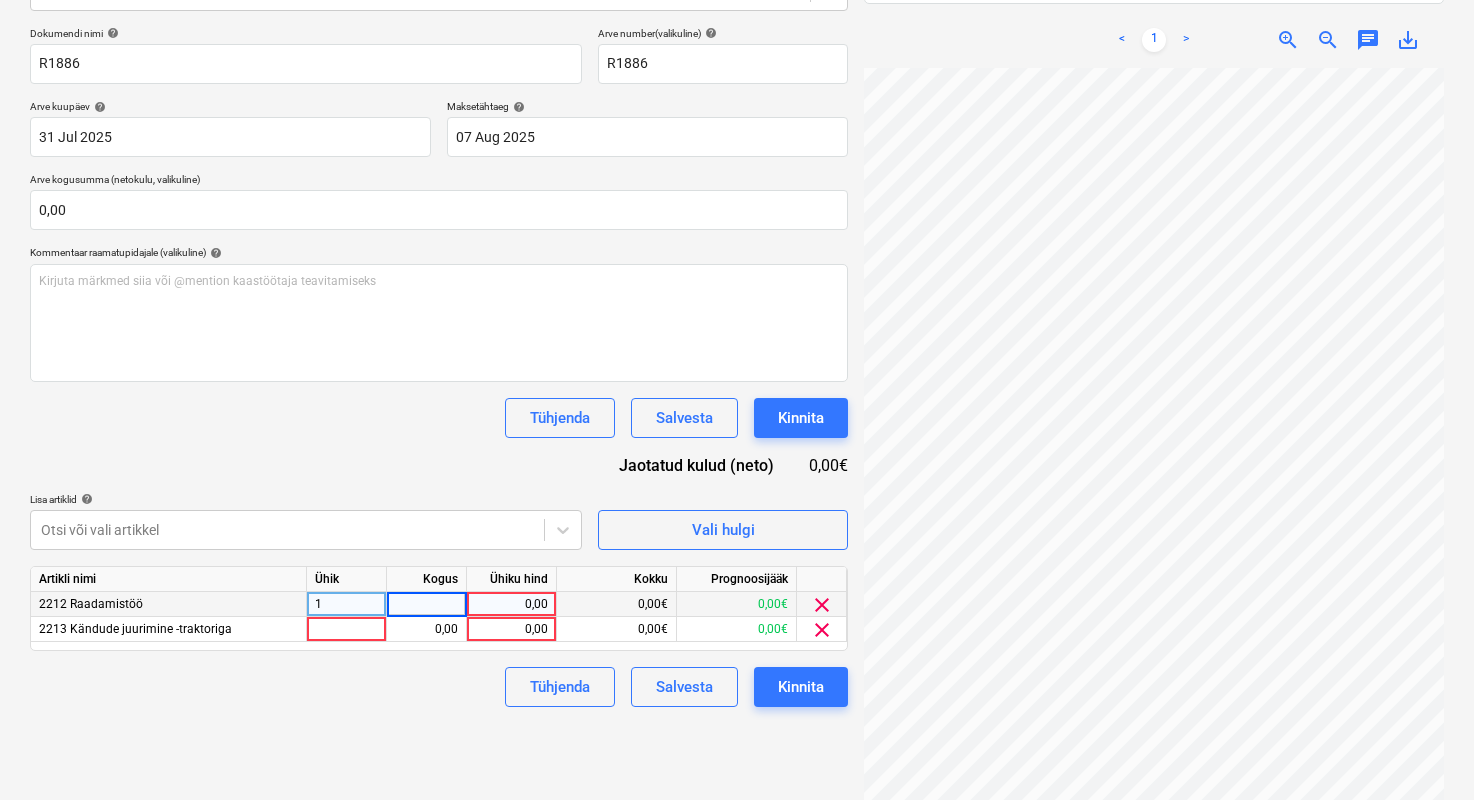 type on "1" 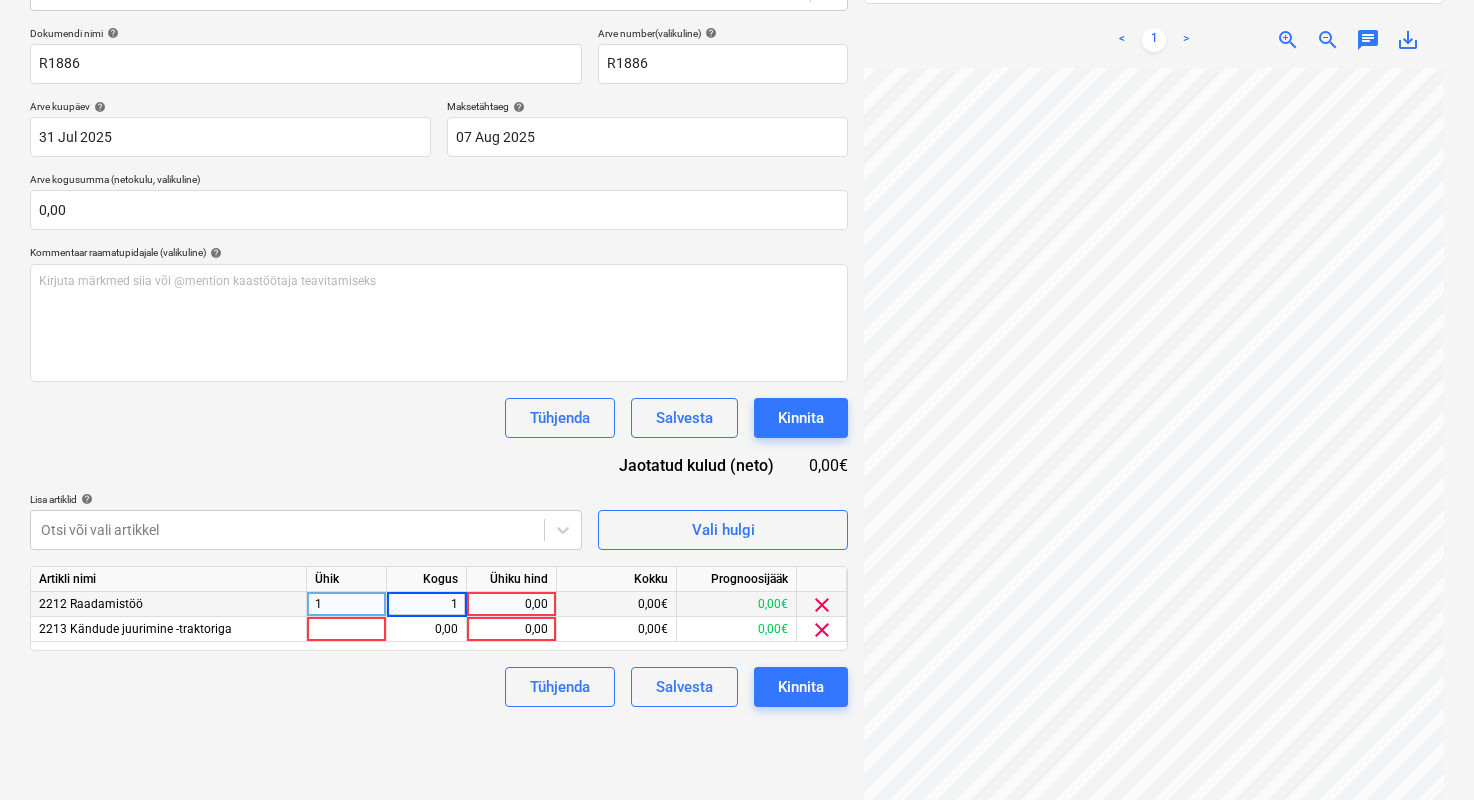click on "0,00" at bounding box center [511, 604] 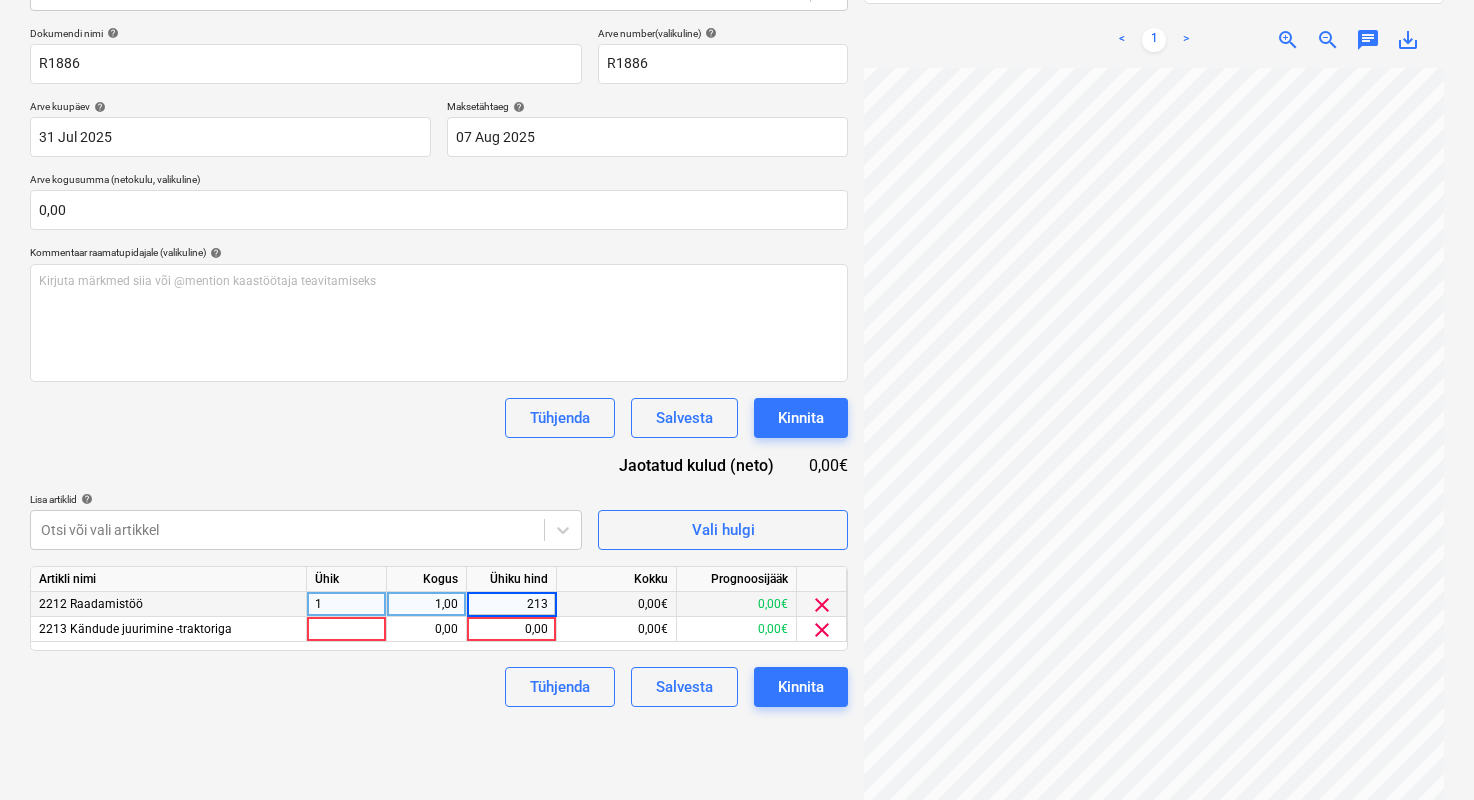 type on "2139" 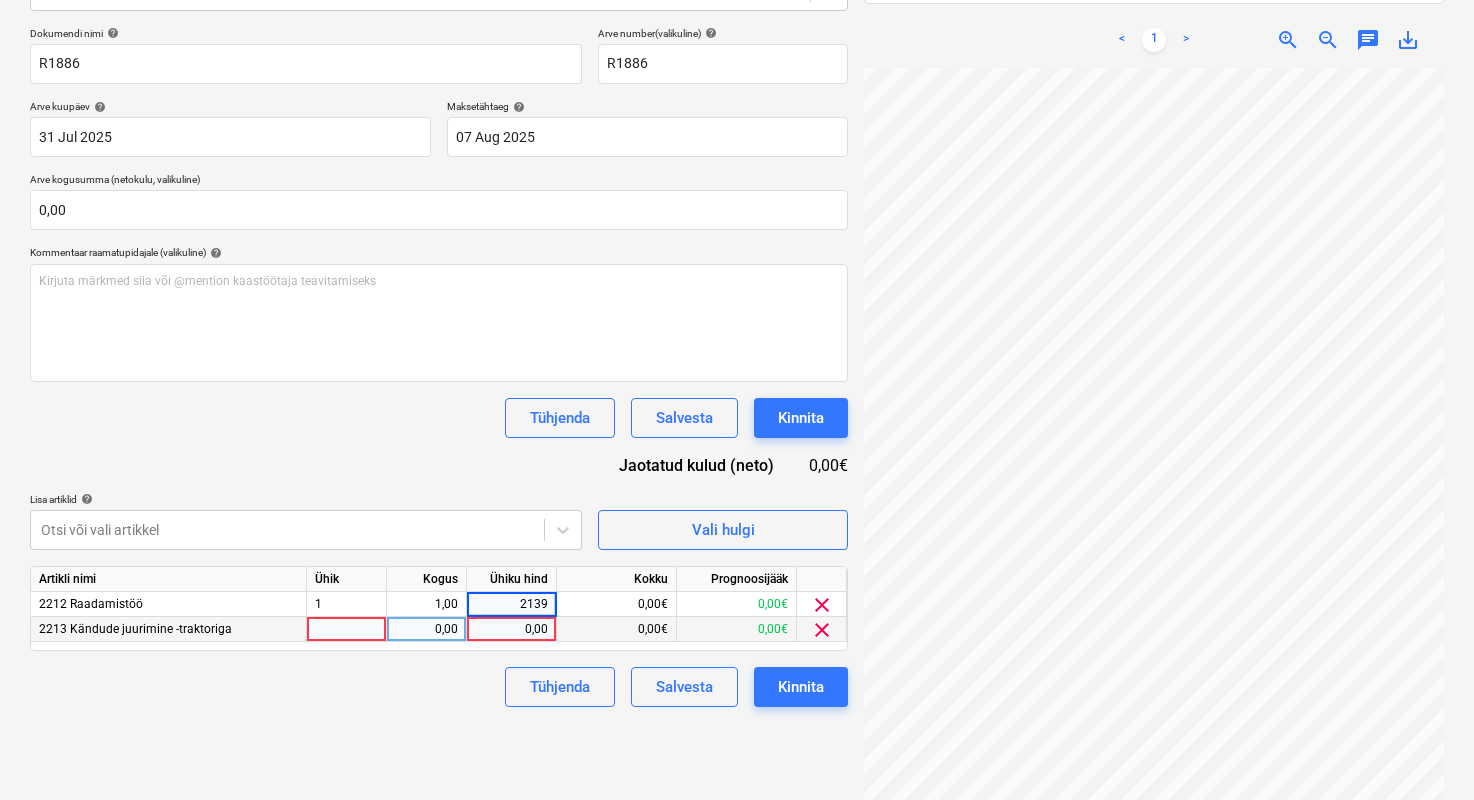 click at bounding box center (347, 629) 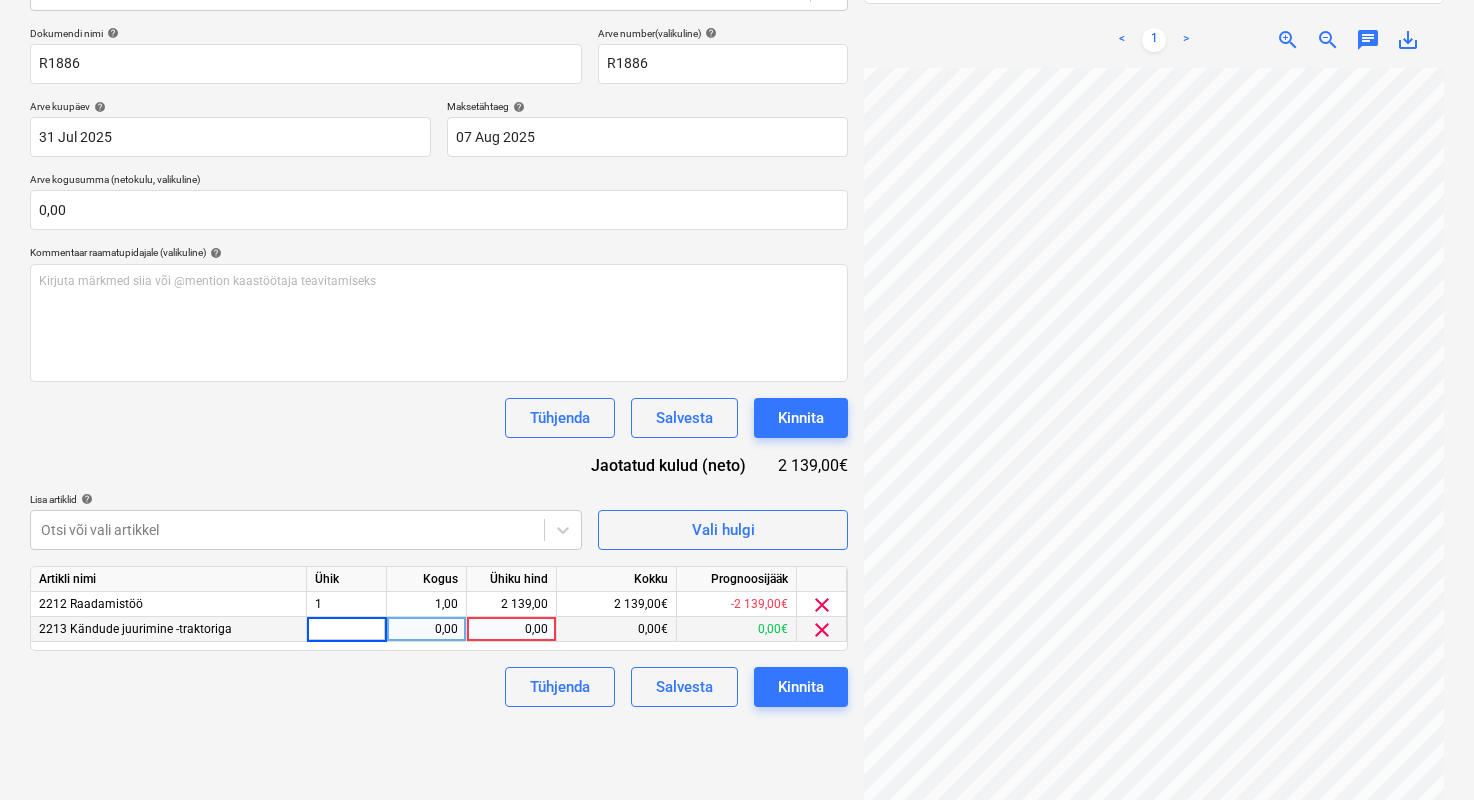 type on "1" 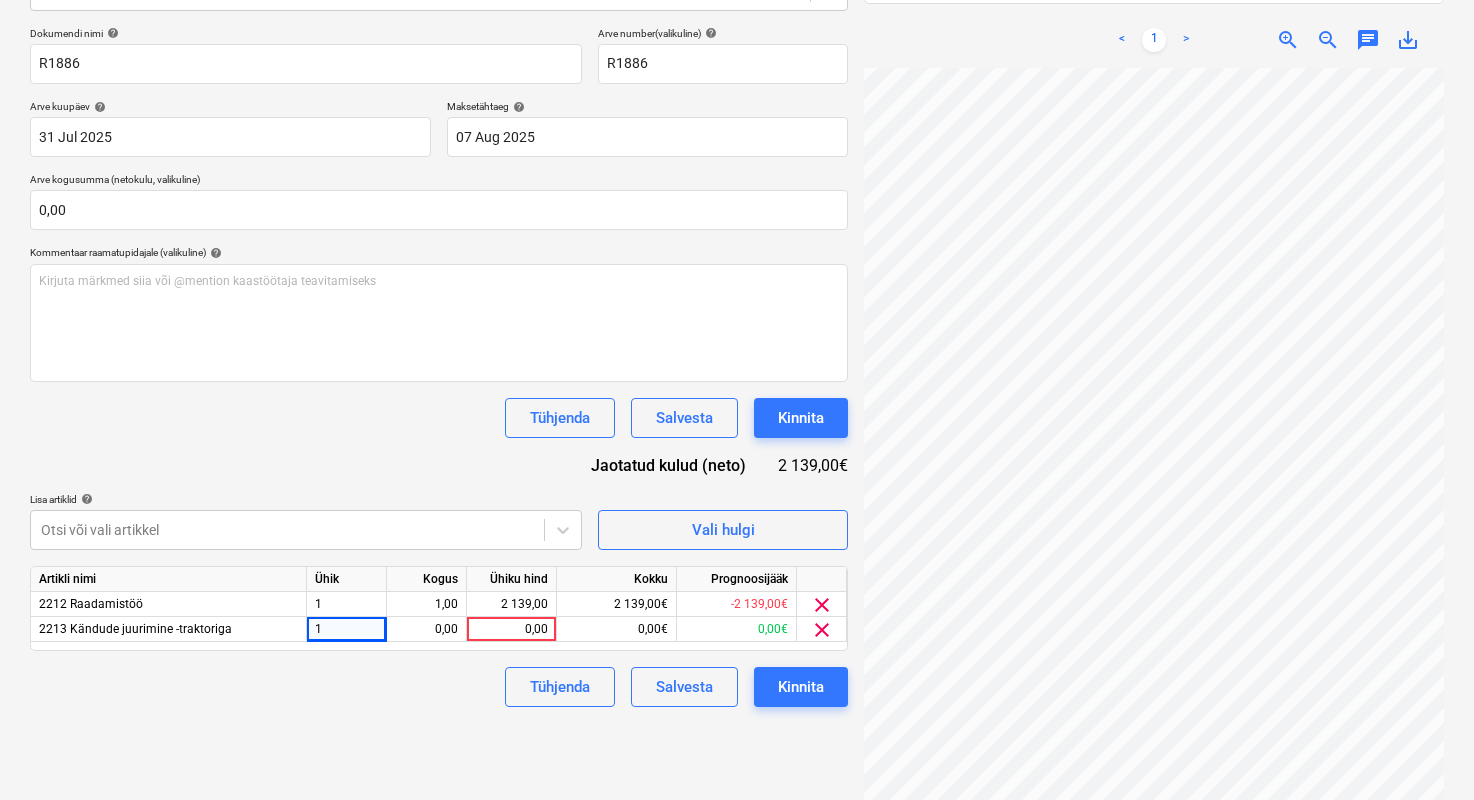 click on "Artikli nimi Ühik Kogus Ühiku hind Kokku Prognoosijääk 2212 Raadamistöö 1 1,00 2 2 2 clear 2213 Kändude juurimine -traktoriga 1 0,00 0,00 0,00€ 0,00€ clear" at bounding box center (439, 608) 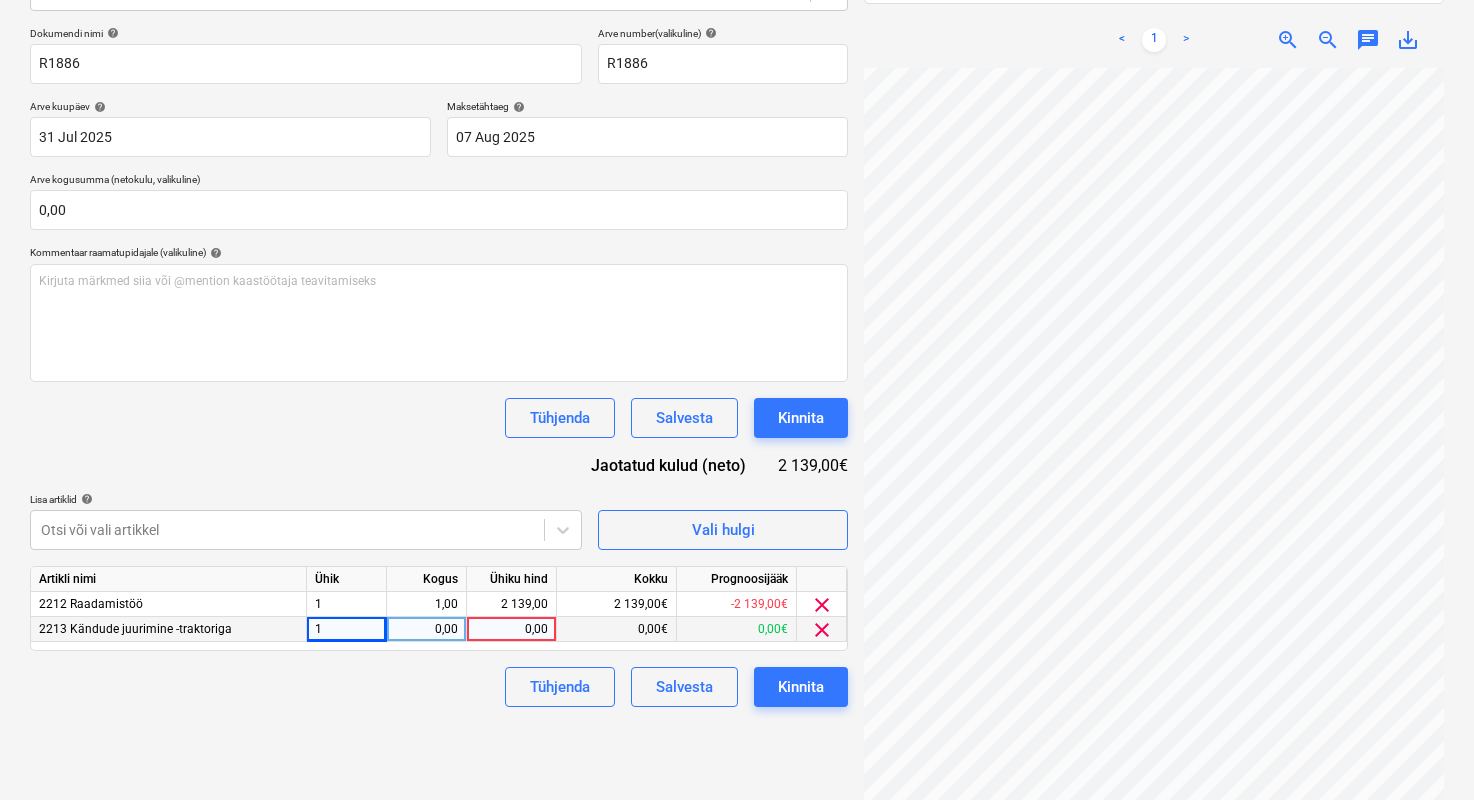 click on "0,00" at bounding box center [426, 629] 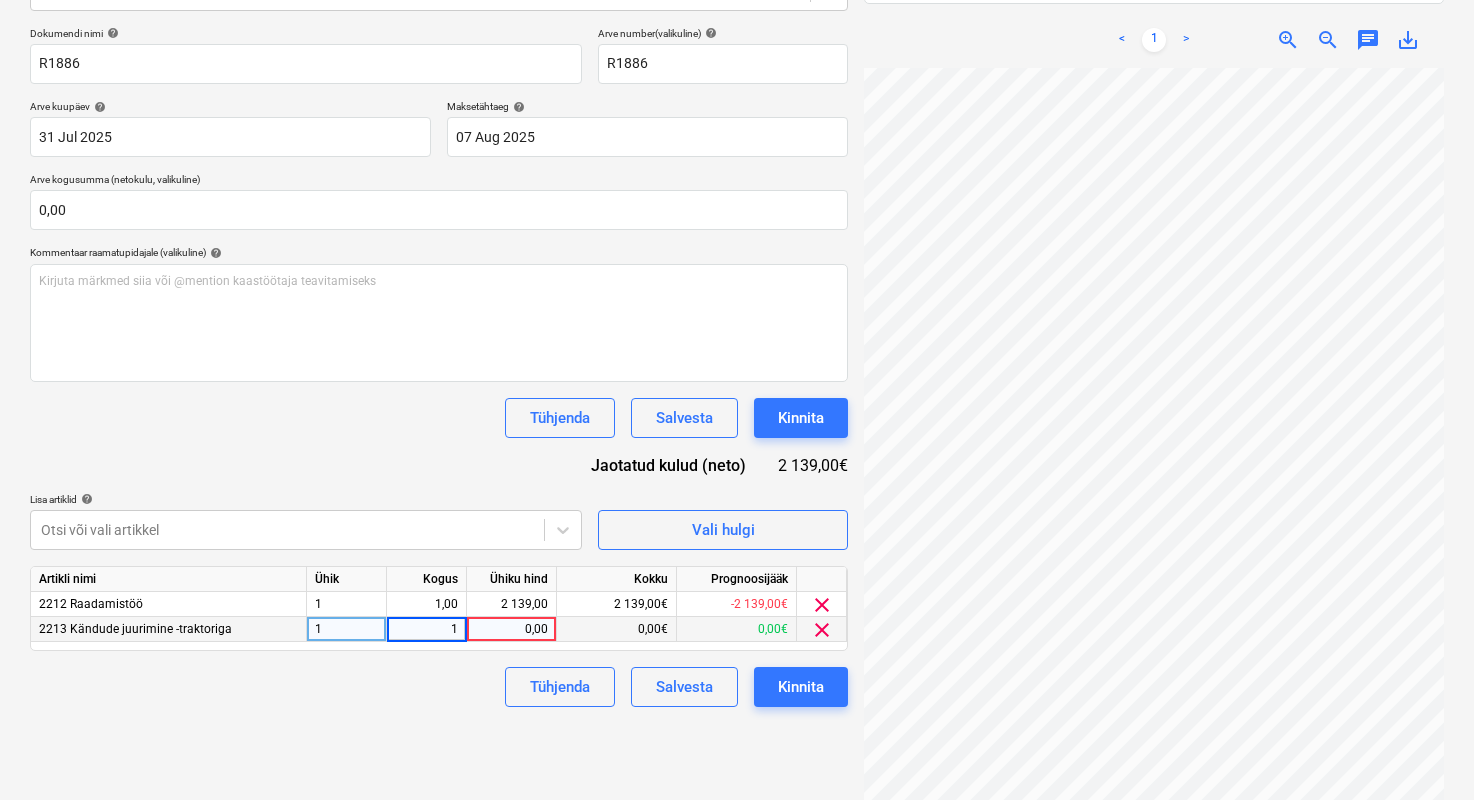 click on "0,00" at bounding box center (511, 629) 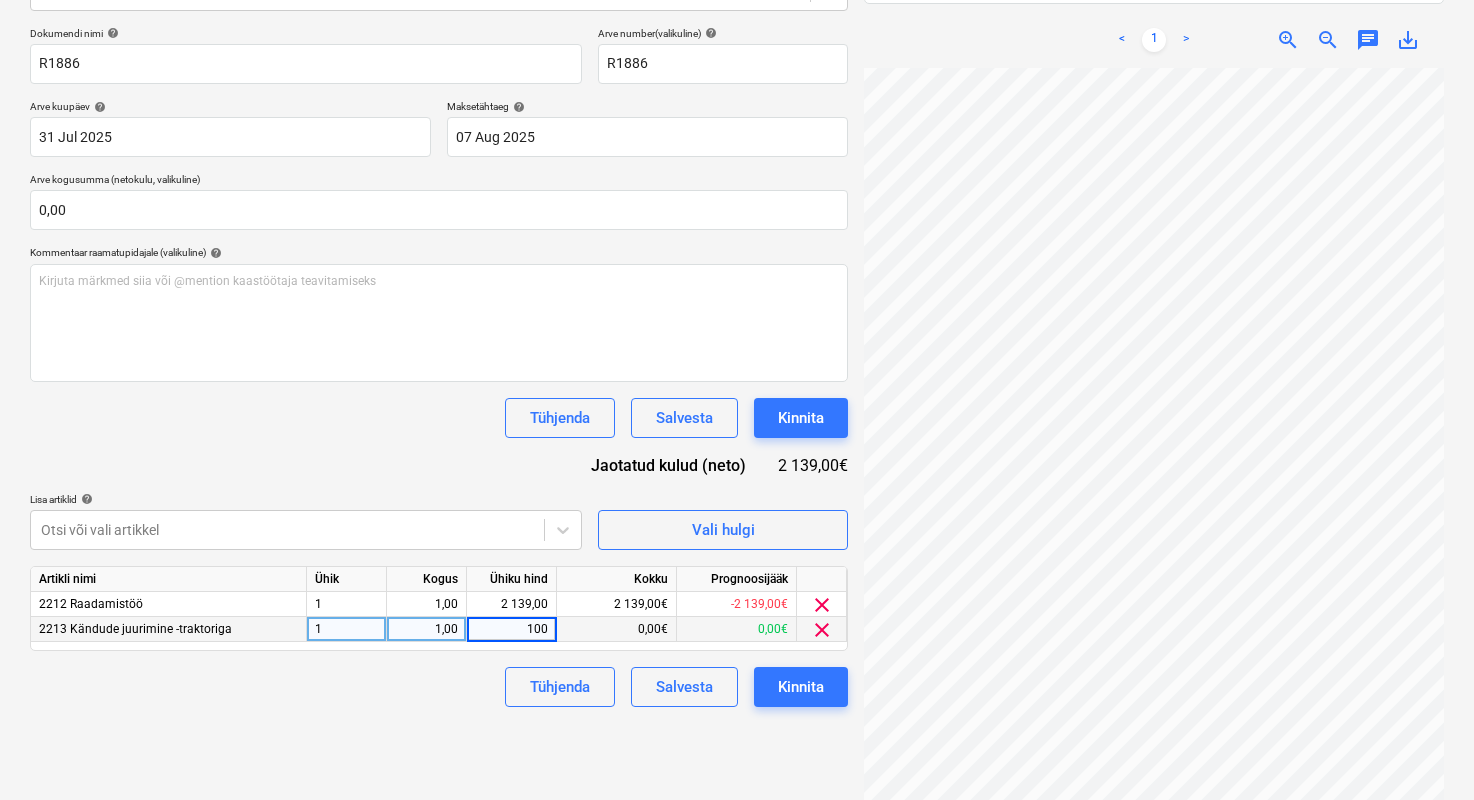type on "1000" 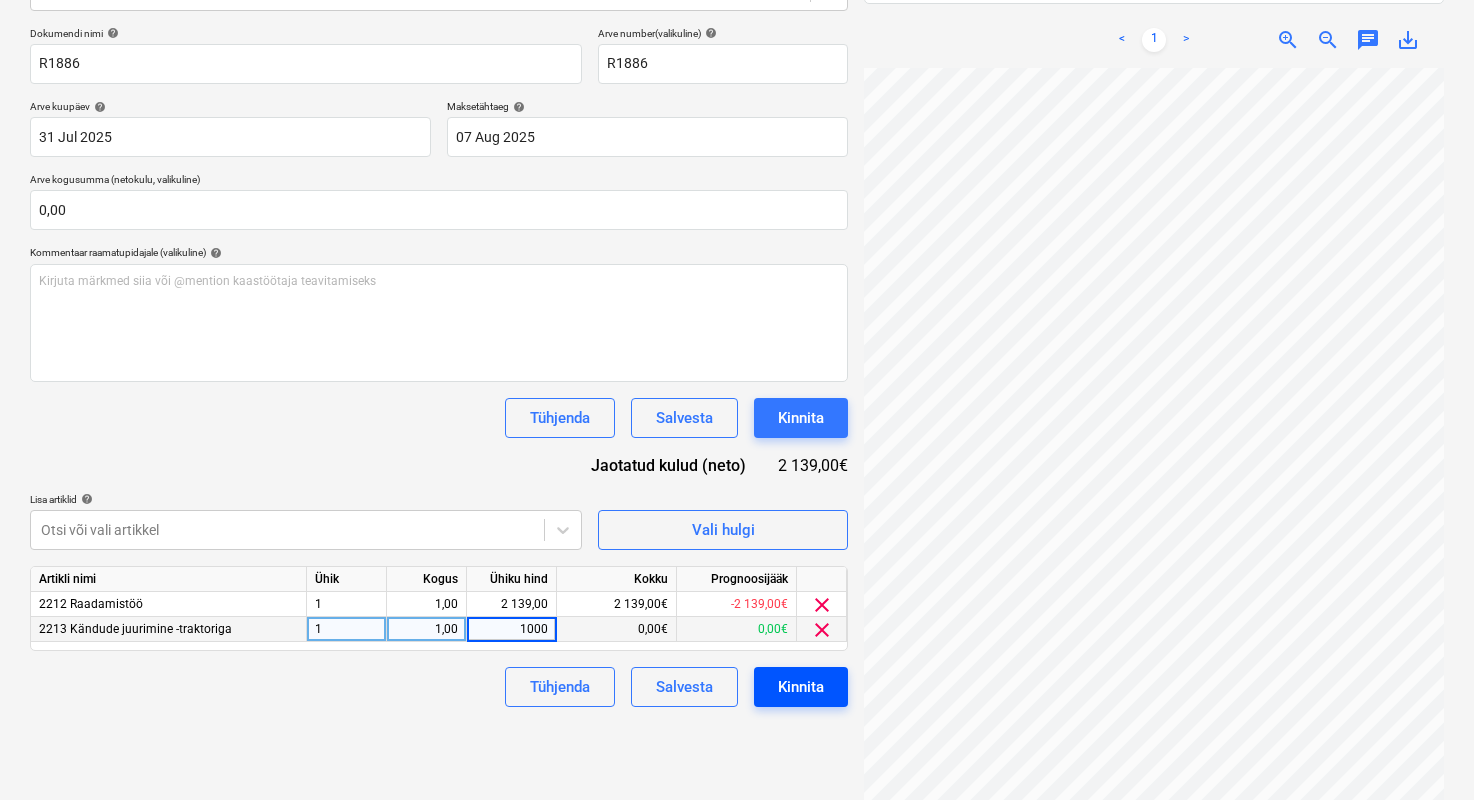 click on "Kinnita" at bounding box center [801, 687] 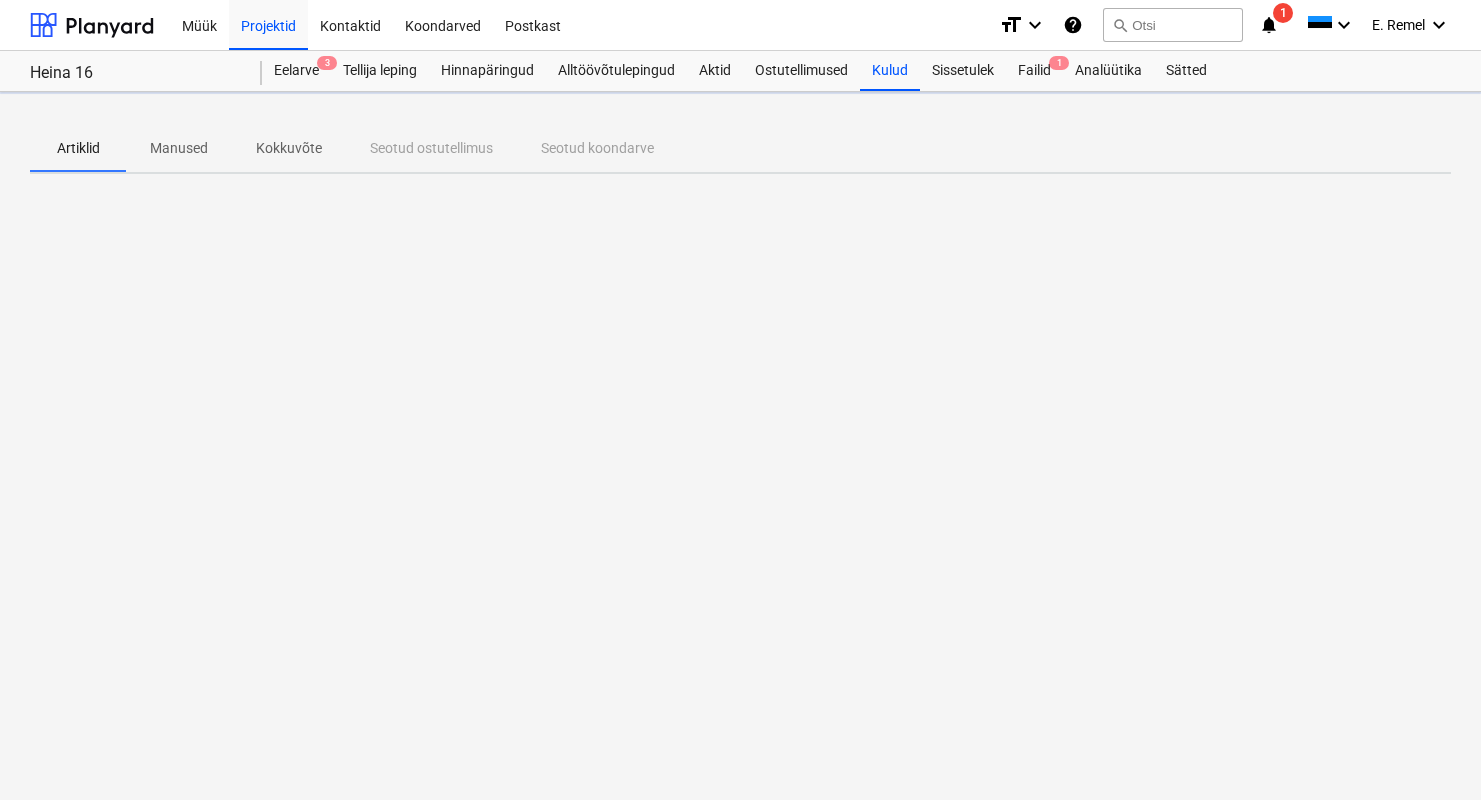 scroll, scrollTop: 0, scrollLeft: 0, axis: both 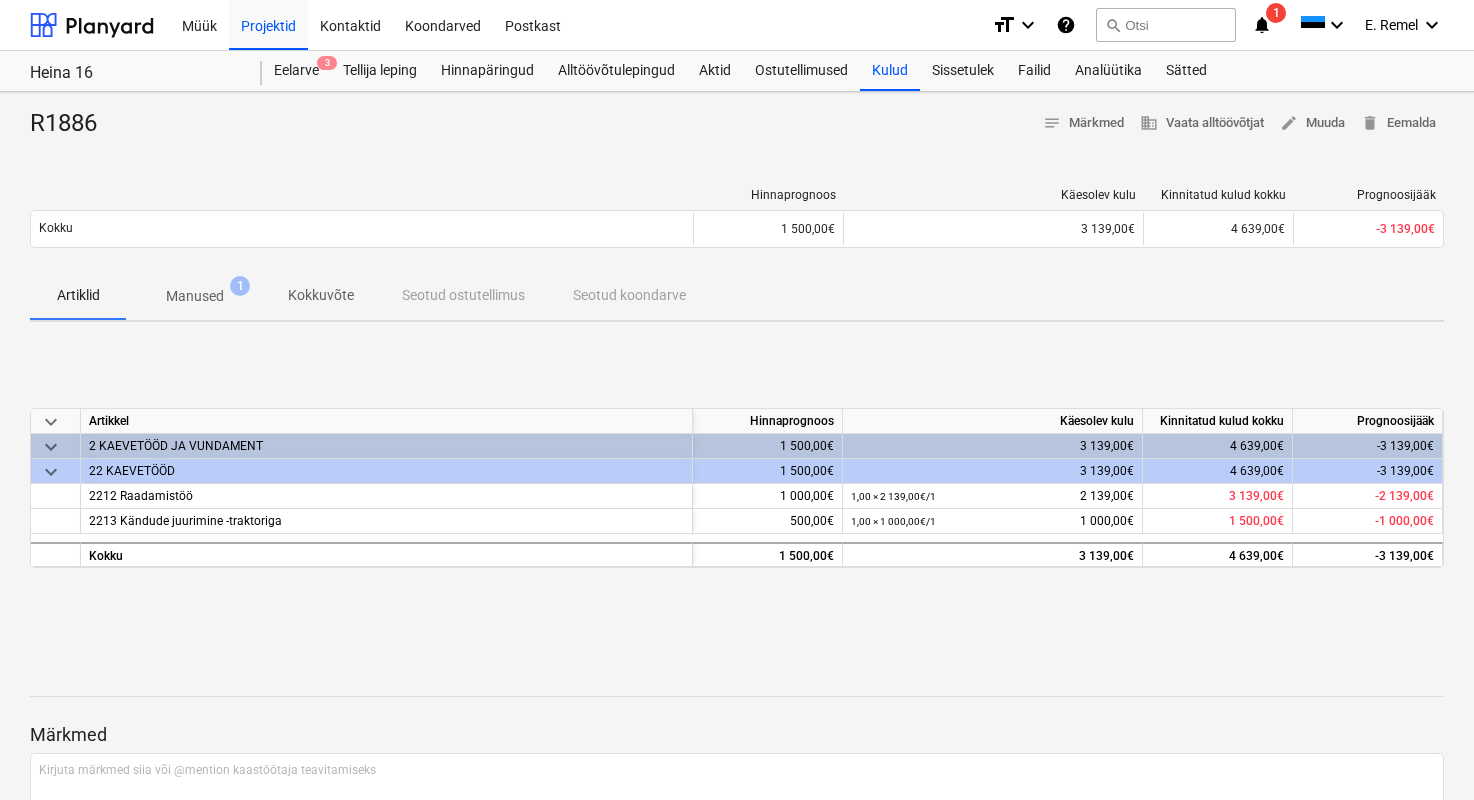 click on "Manused" at bounding box center [195, 296] 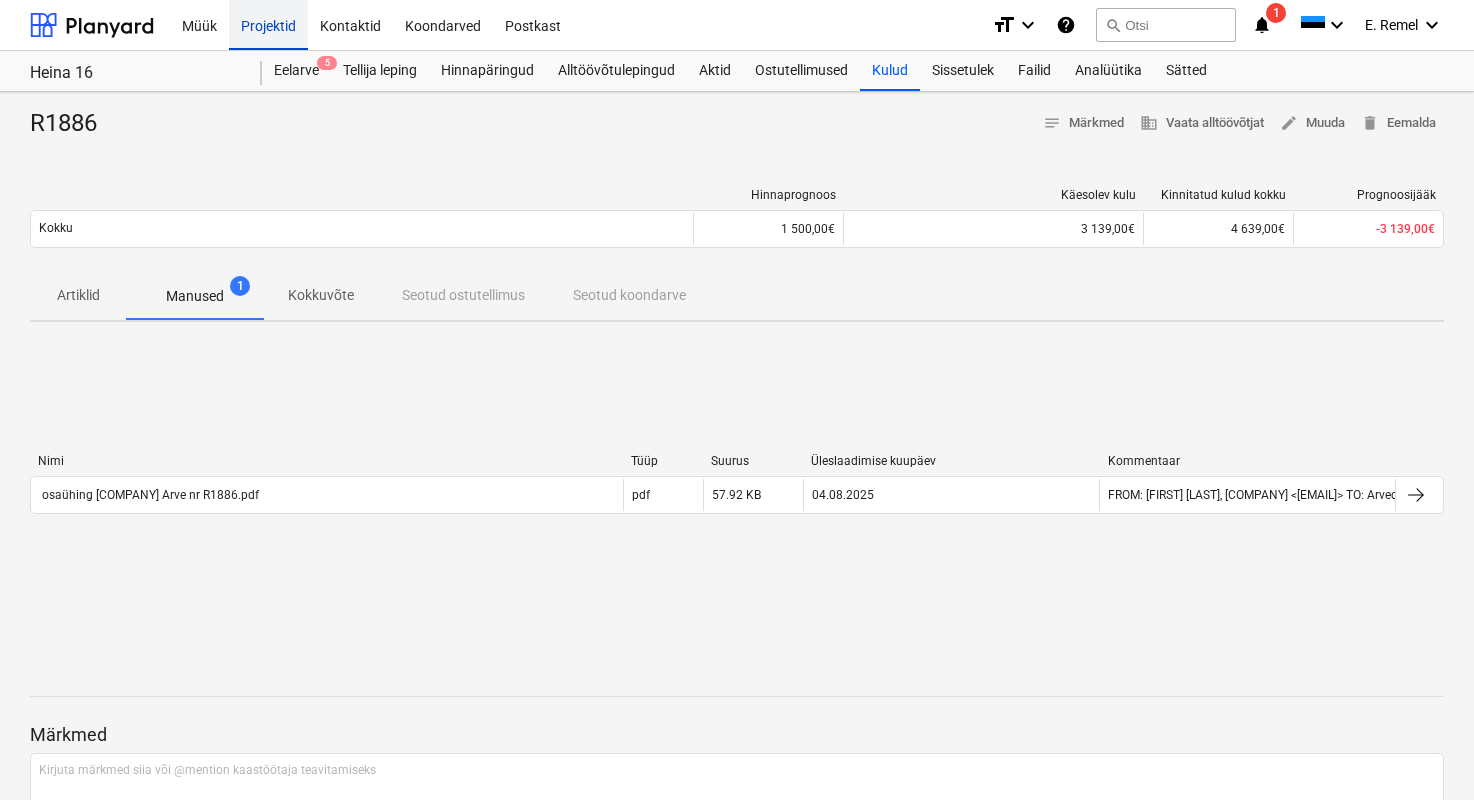 click on "Projektid" at bounding box center [268, 24] 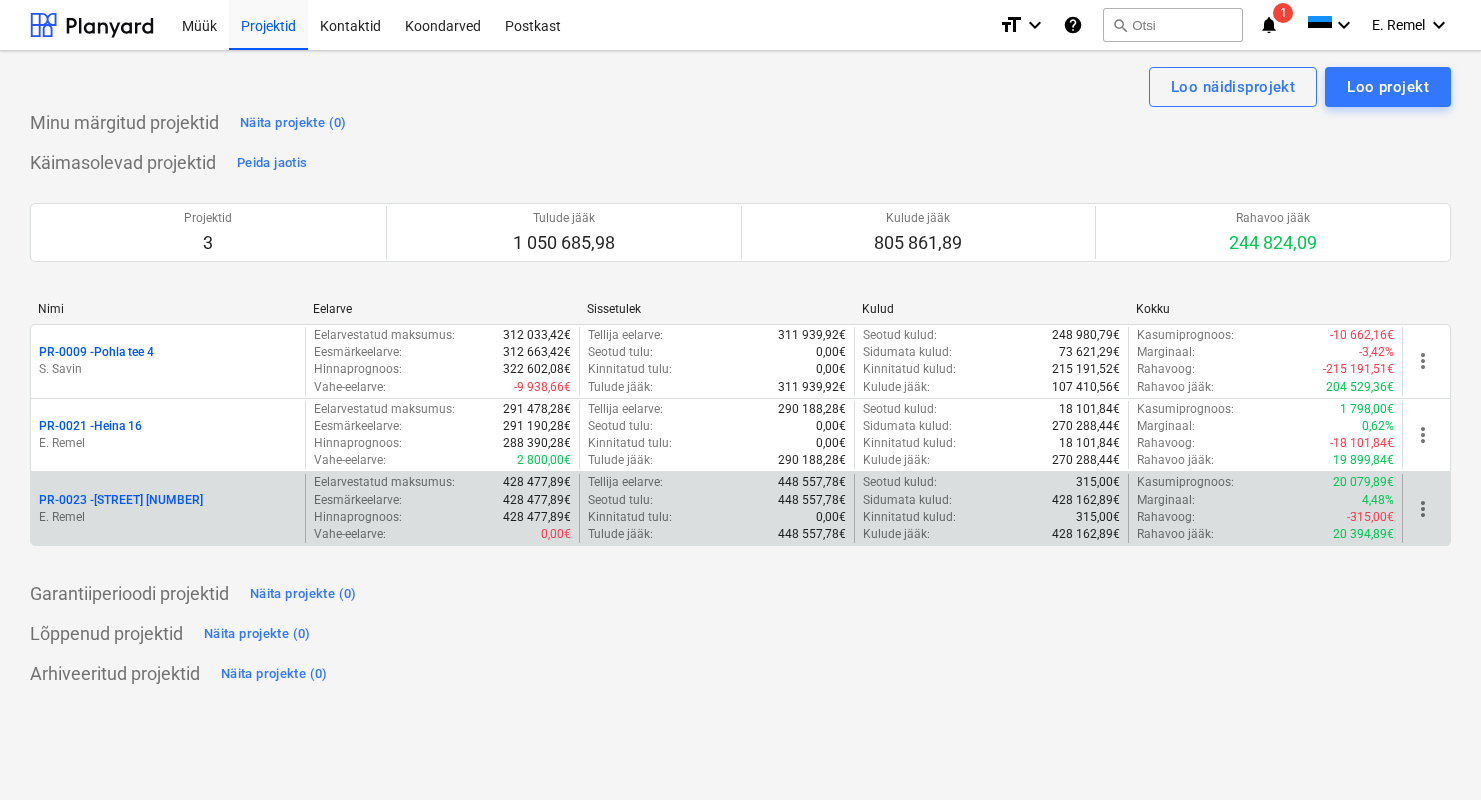 click on "PR-0023 - [STREET] [NUMBER]" at bounding box center [121, 500] 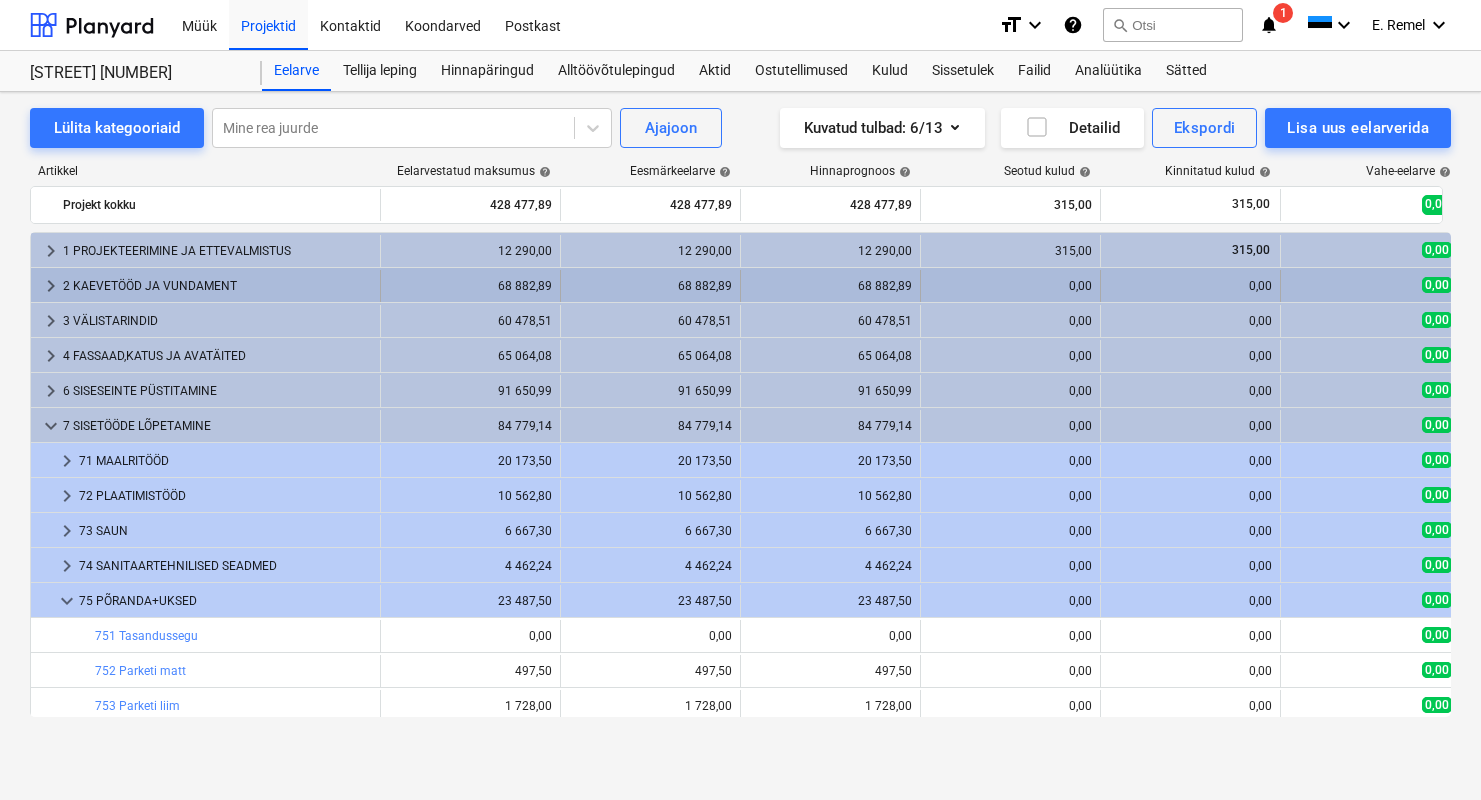 click on "2 KAEVETÖÖD JA VUNDAMENT" at bounding box center (217, 286) 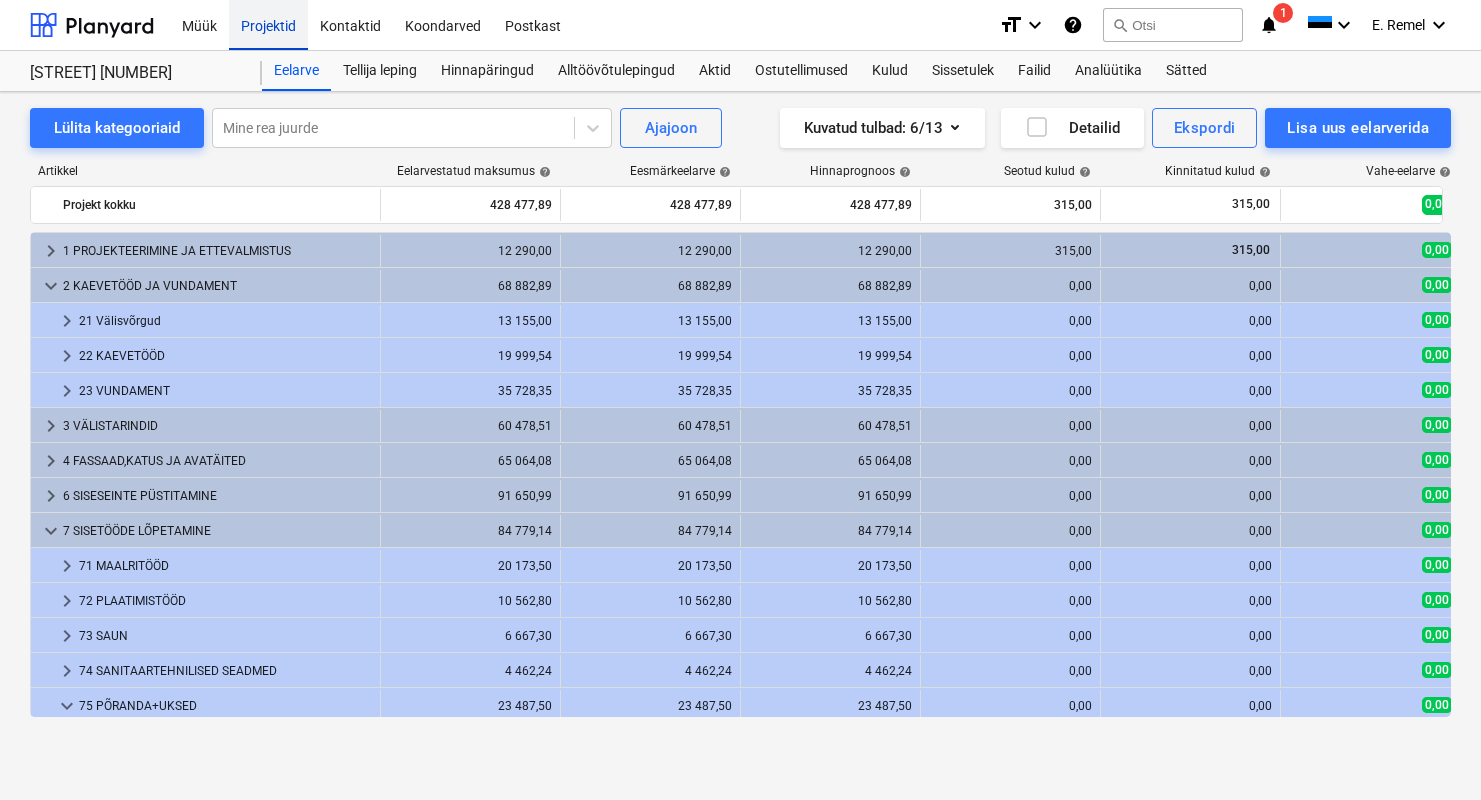 click on "Projektid" at bounding box center [268, 24] 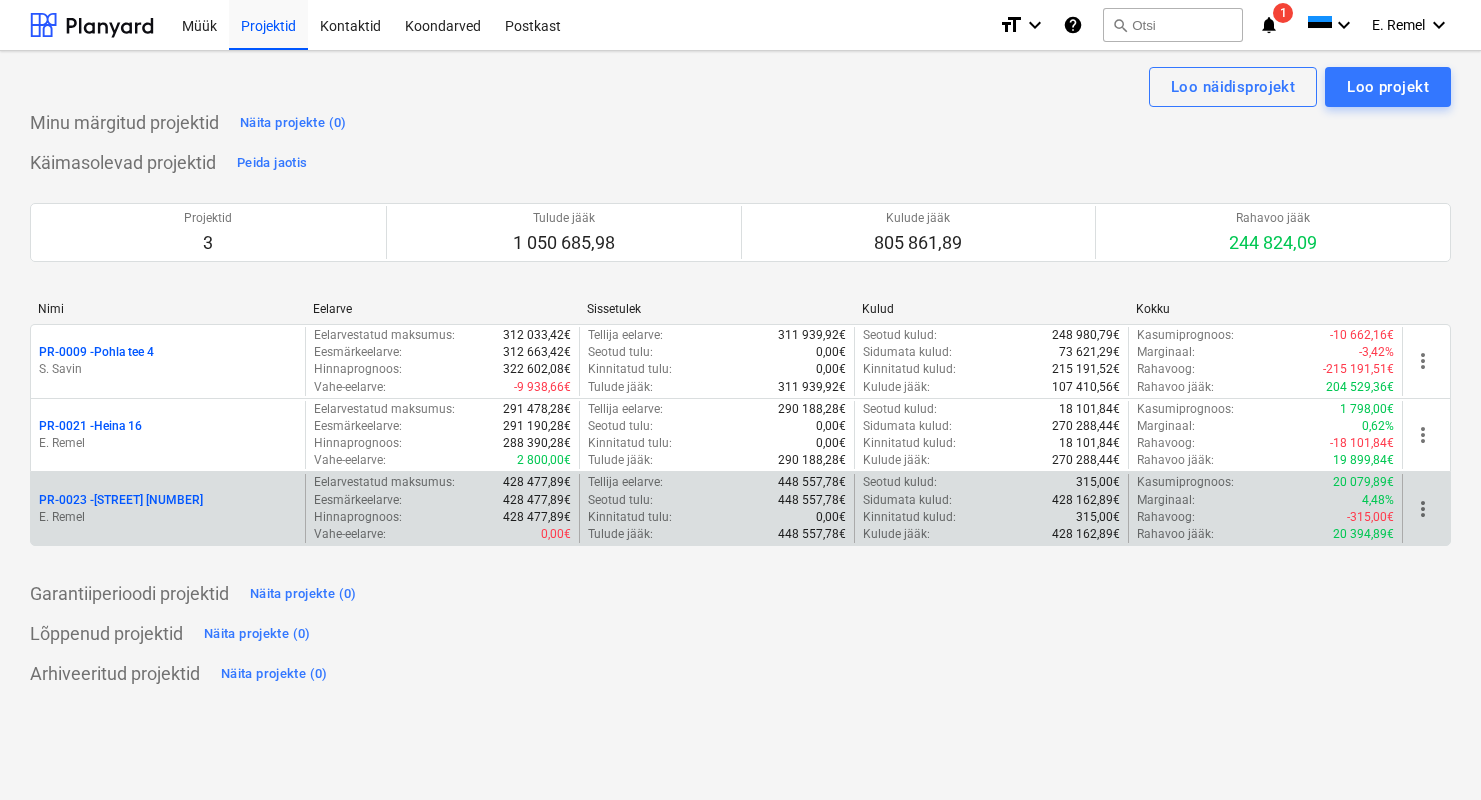 click on "E. Remel" at bounding box center [168, 517] 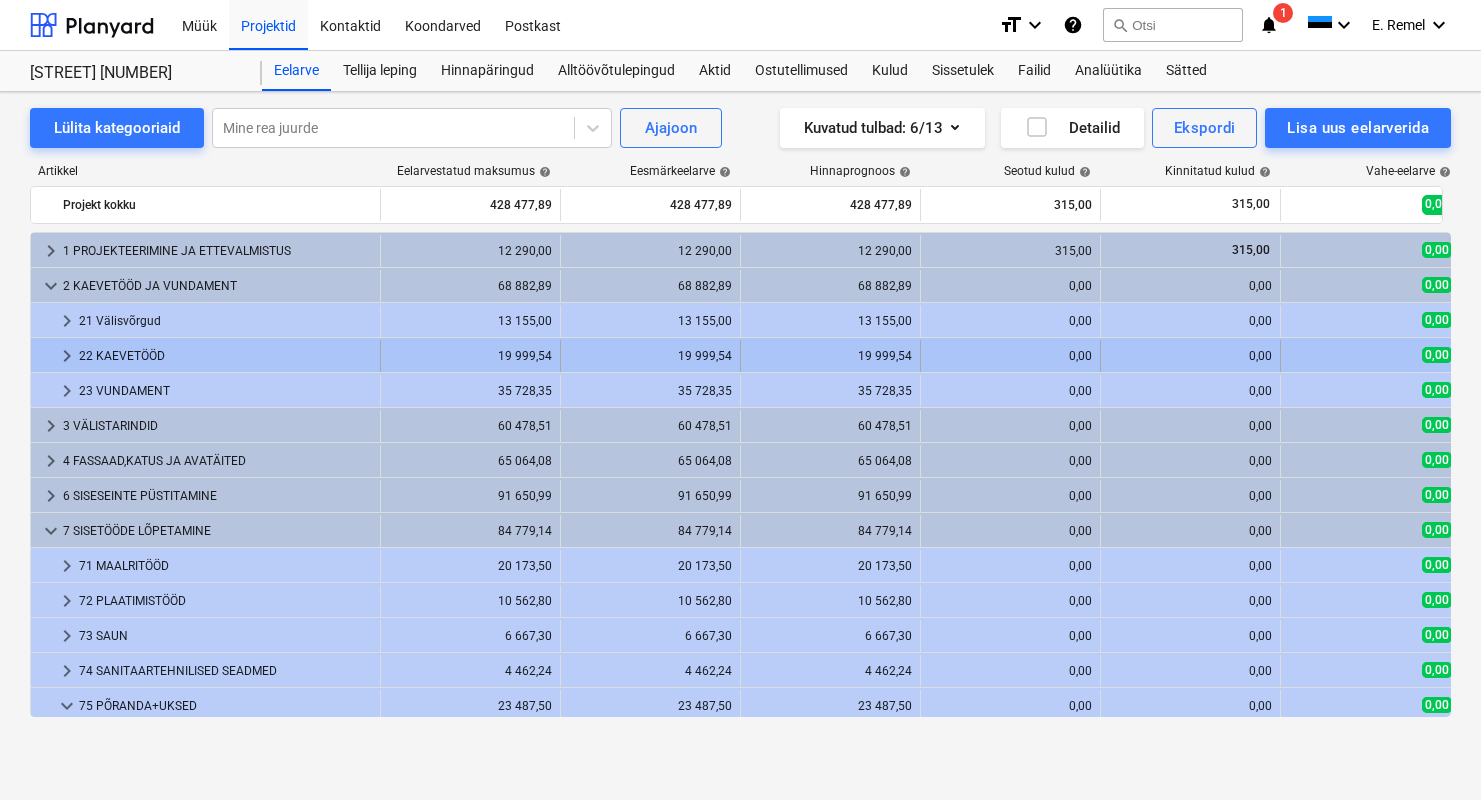 click on "22 KAEVETÖÖD" at bounding box center [225, 356] 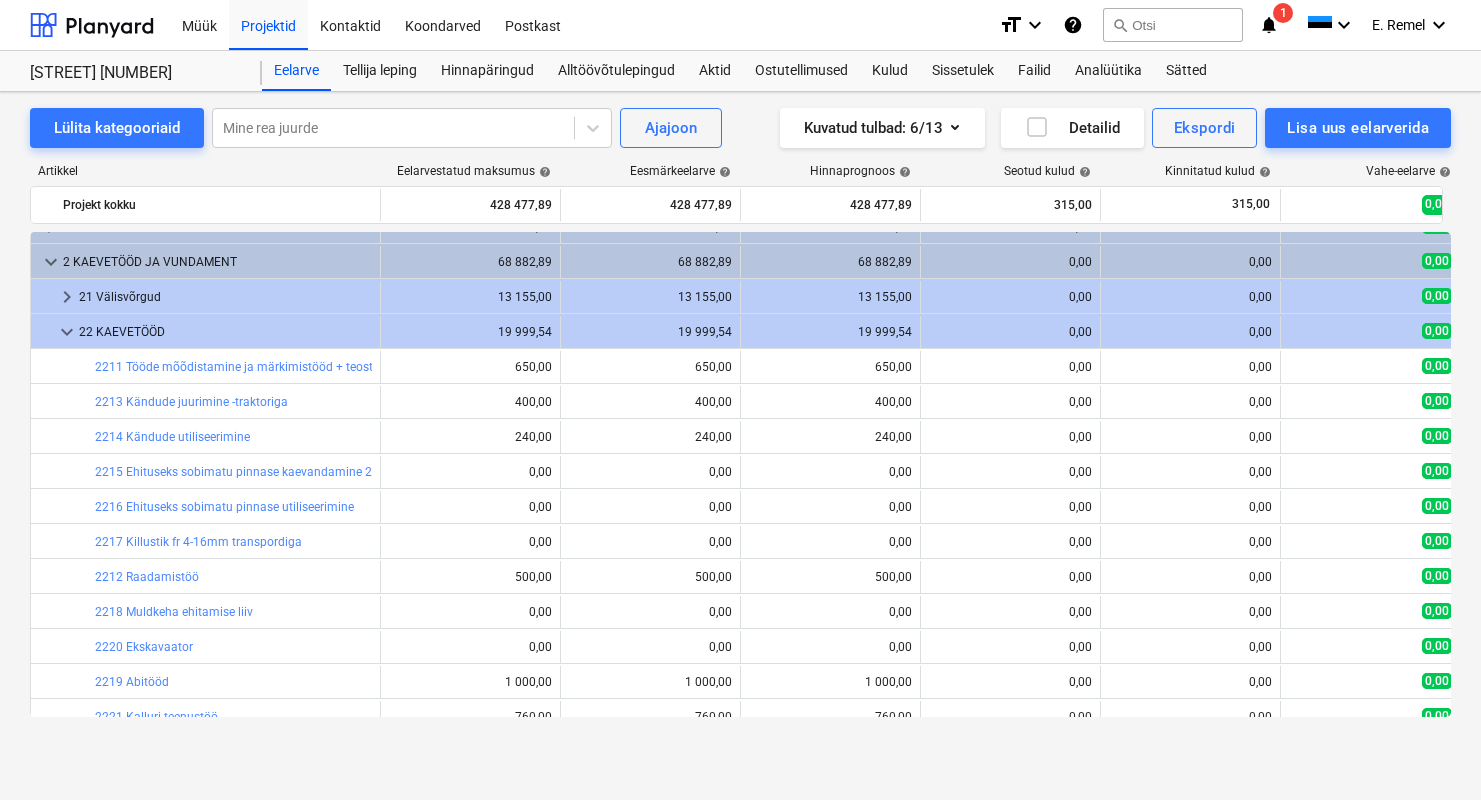 scroll, scrollTop: 325, scrollLeft: 0, axis: vertical 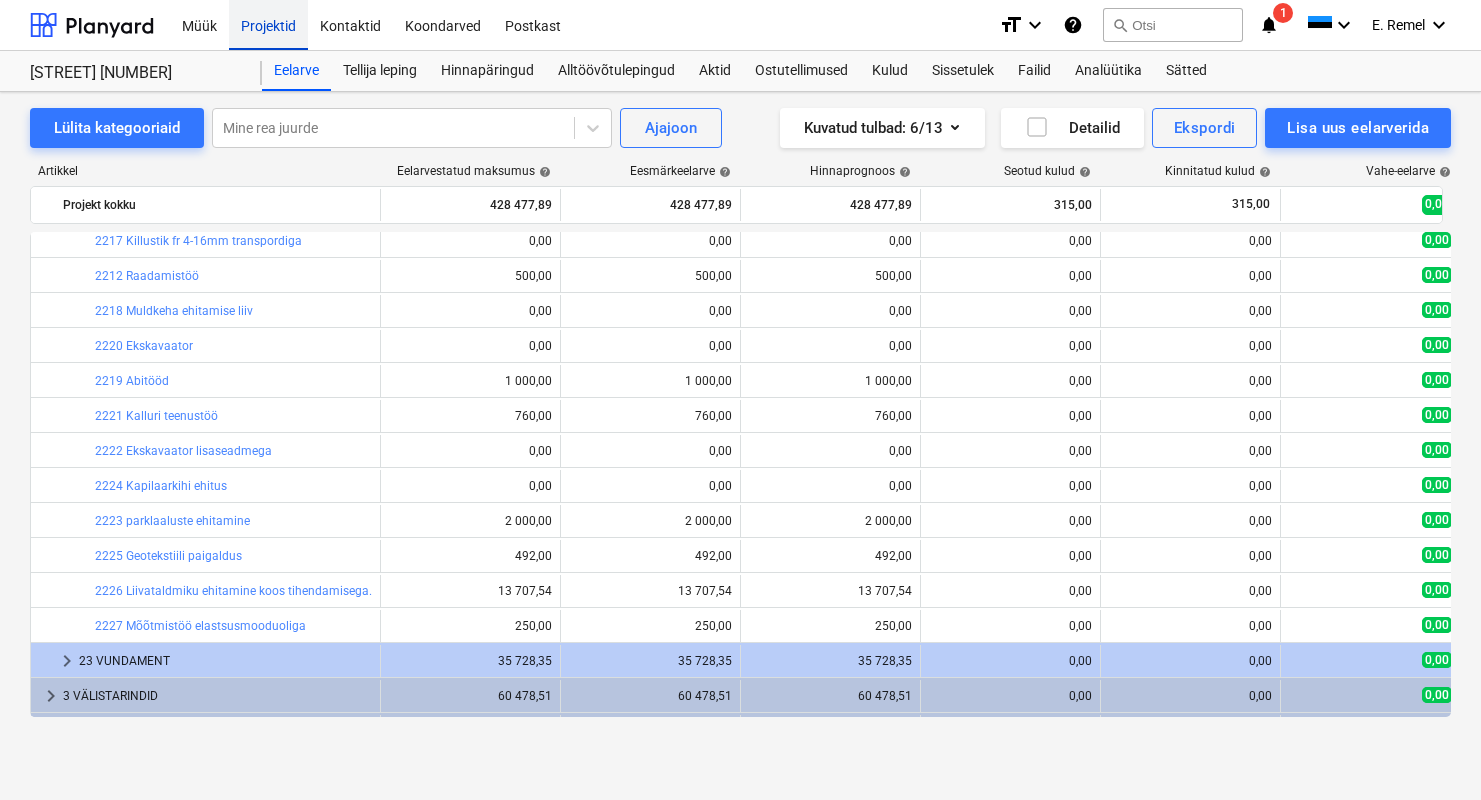 click on "Projektid" at bounding box center (268, 24) 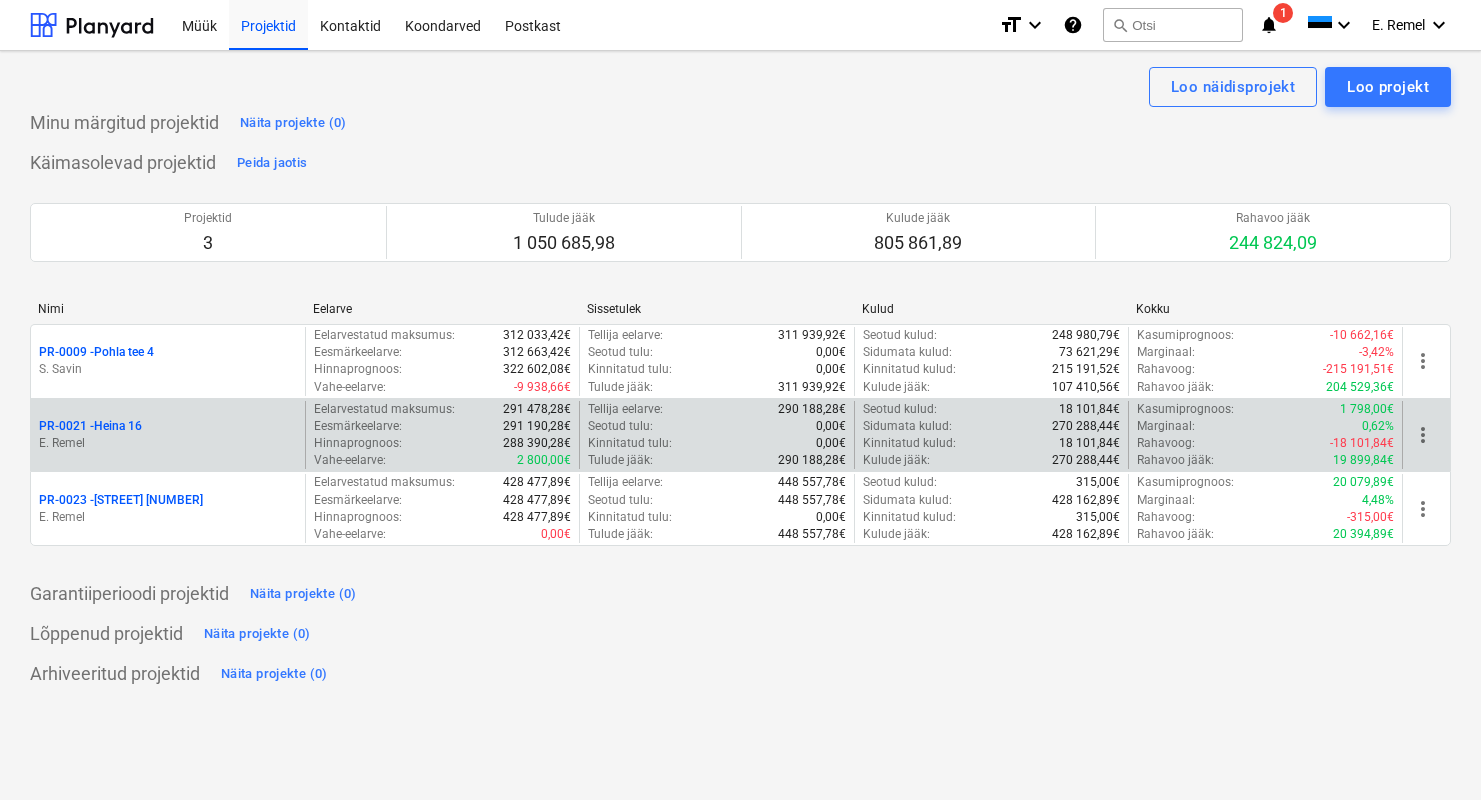 click on "PR-0021 - [STREET] [NUMBER]" at bounding box center (168, 426) 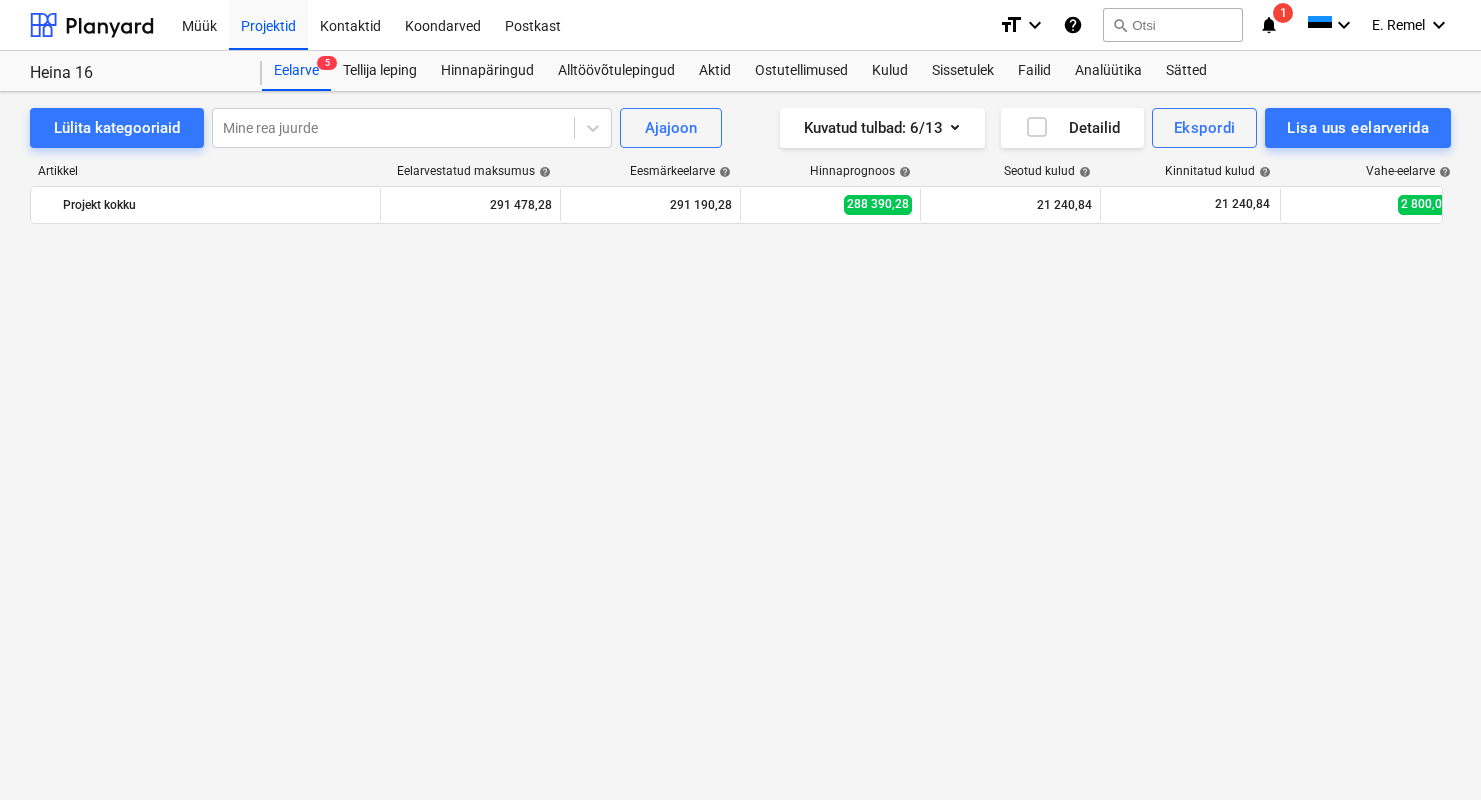 scroll, scrollTop: 60, scrollLeft: 0, axis: vertical 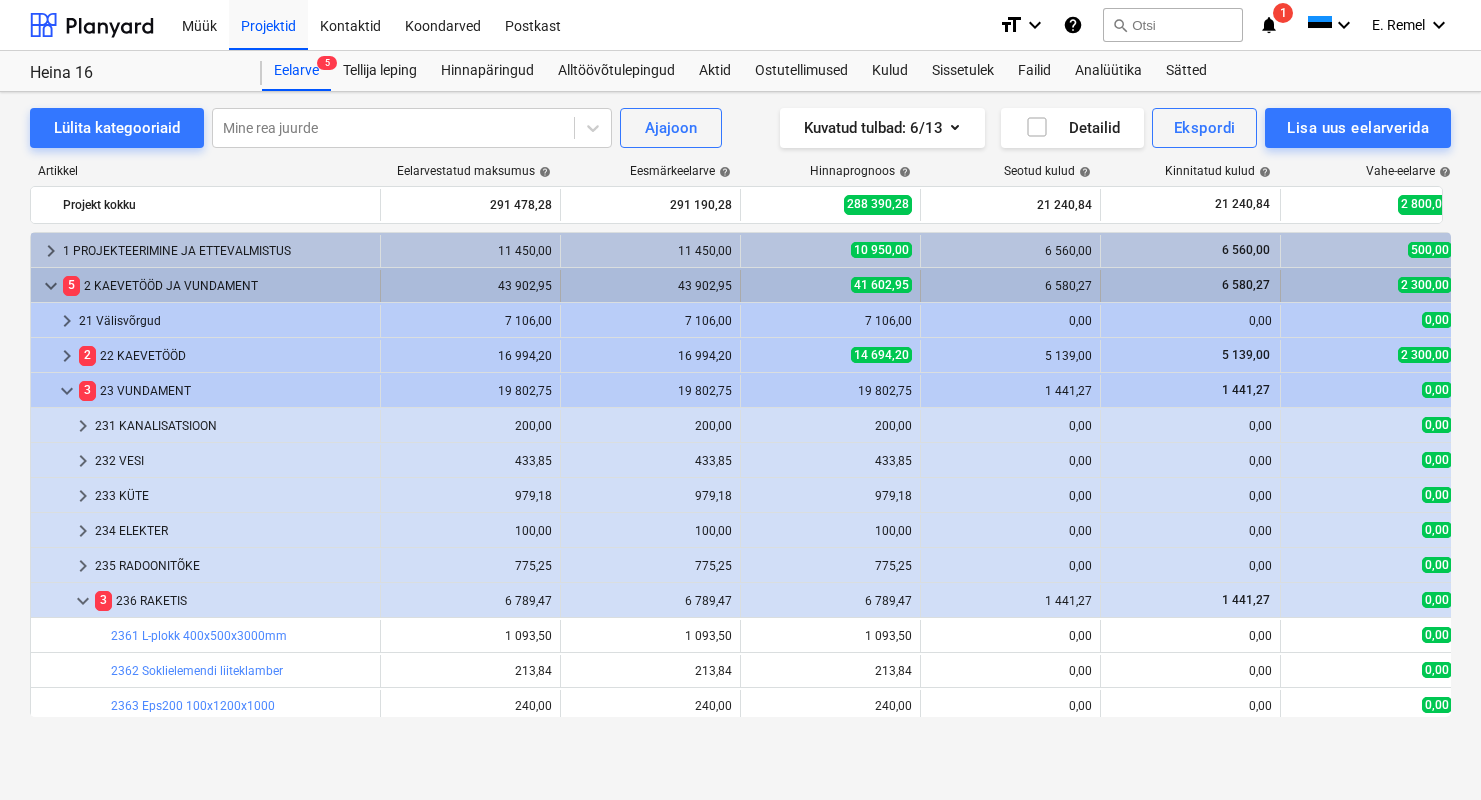 click on "keyboard_arrow_down" at bounding box center (51, 286) 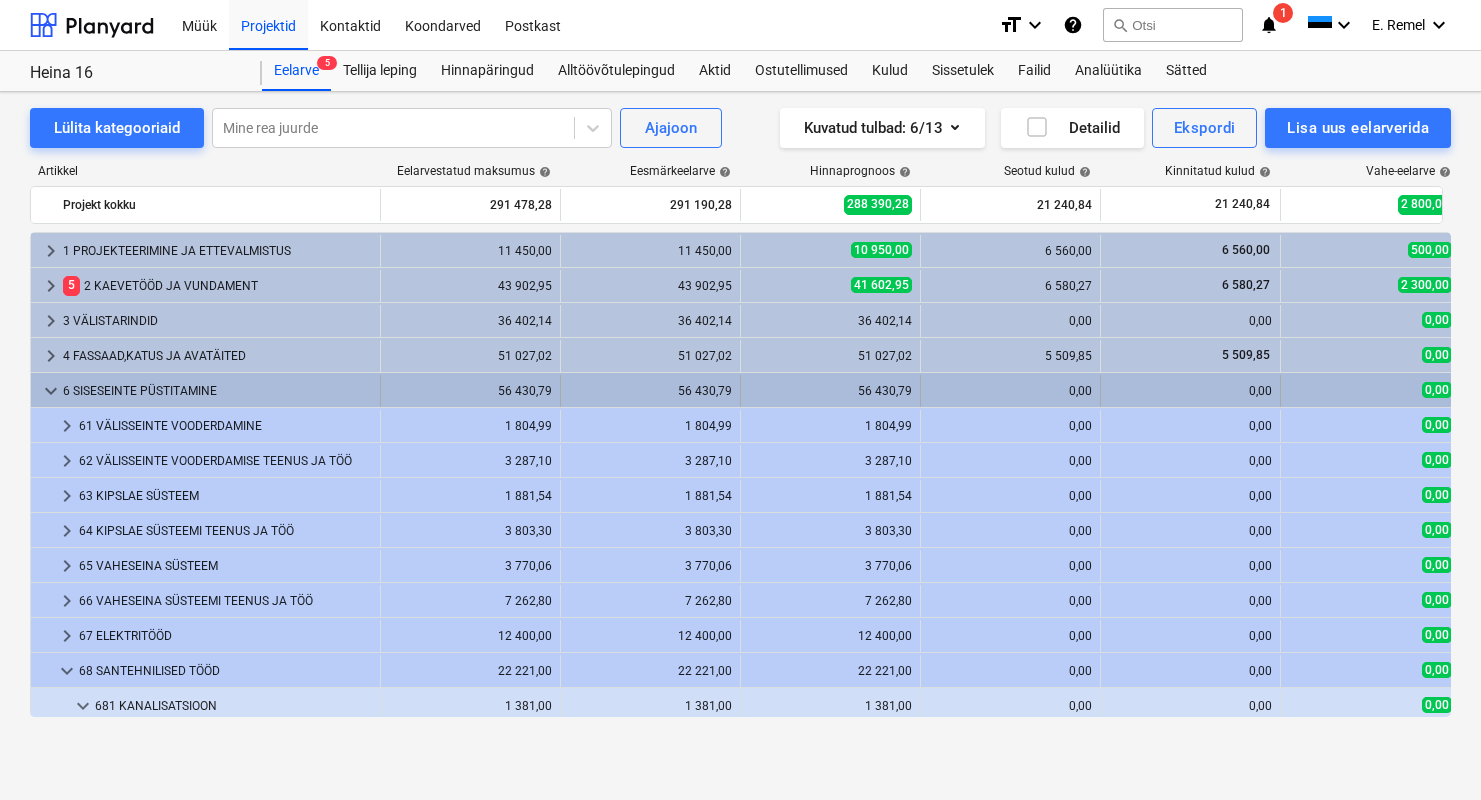 click on "keyboard_arrow_down" at bounding box center (51, 391) 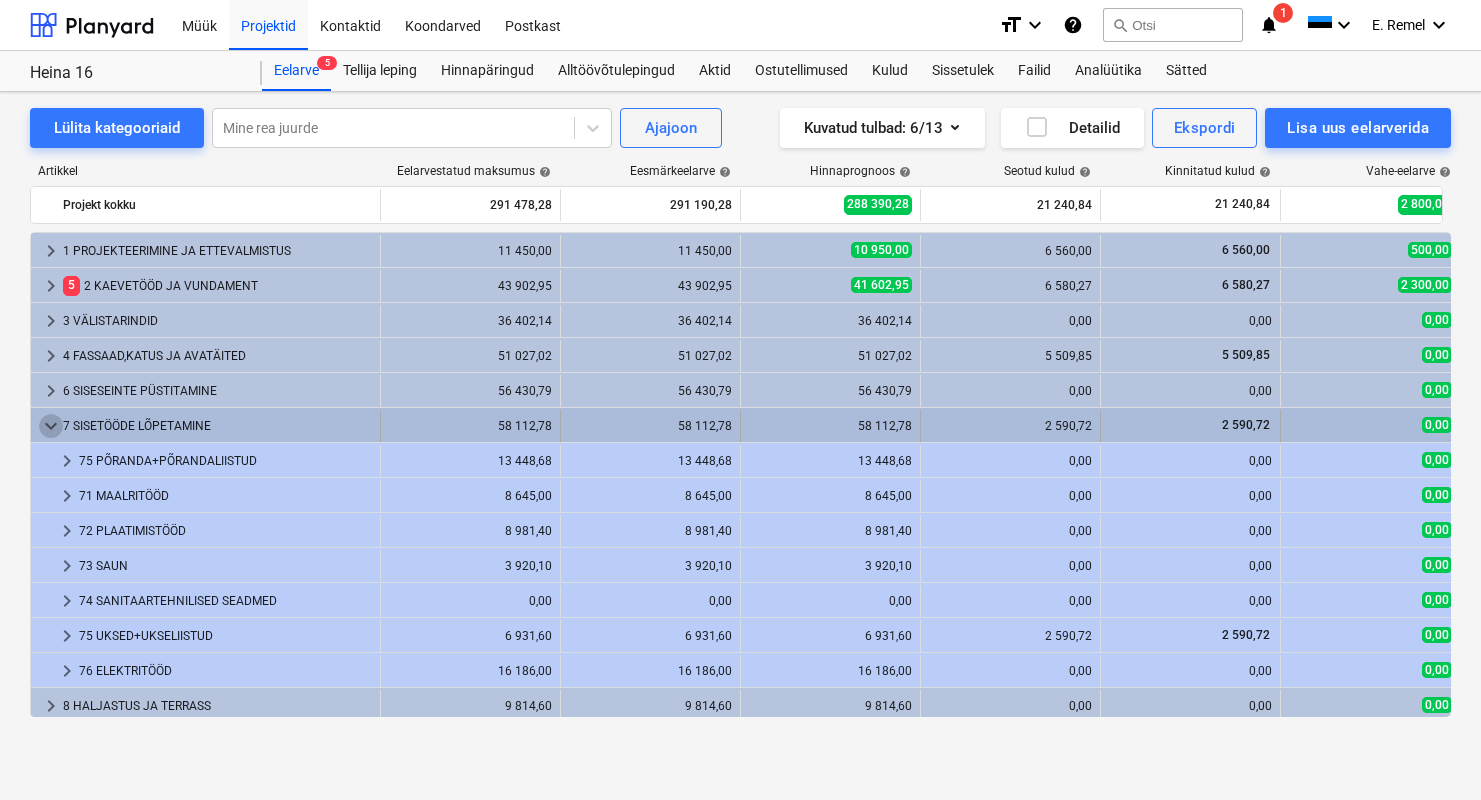 click on "keyboard_arrow_down" at bounding box center [51, 426] 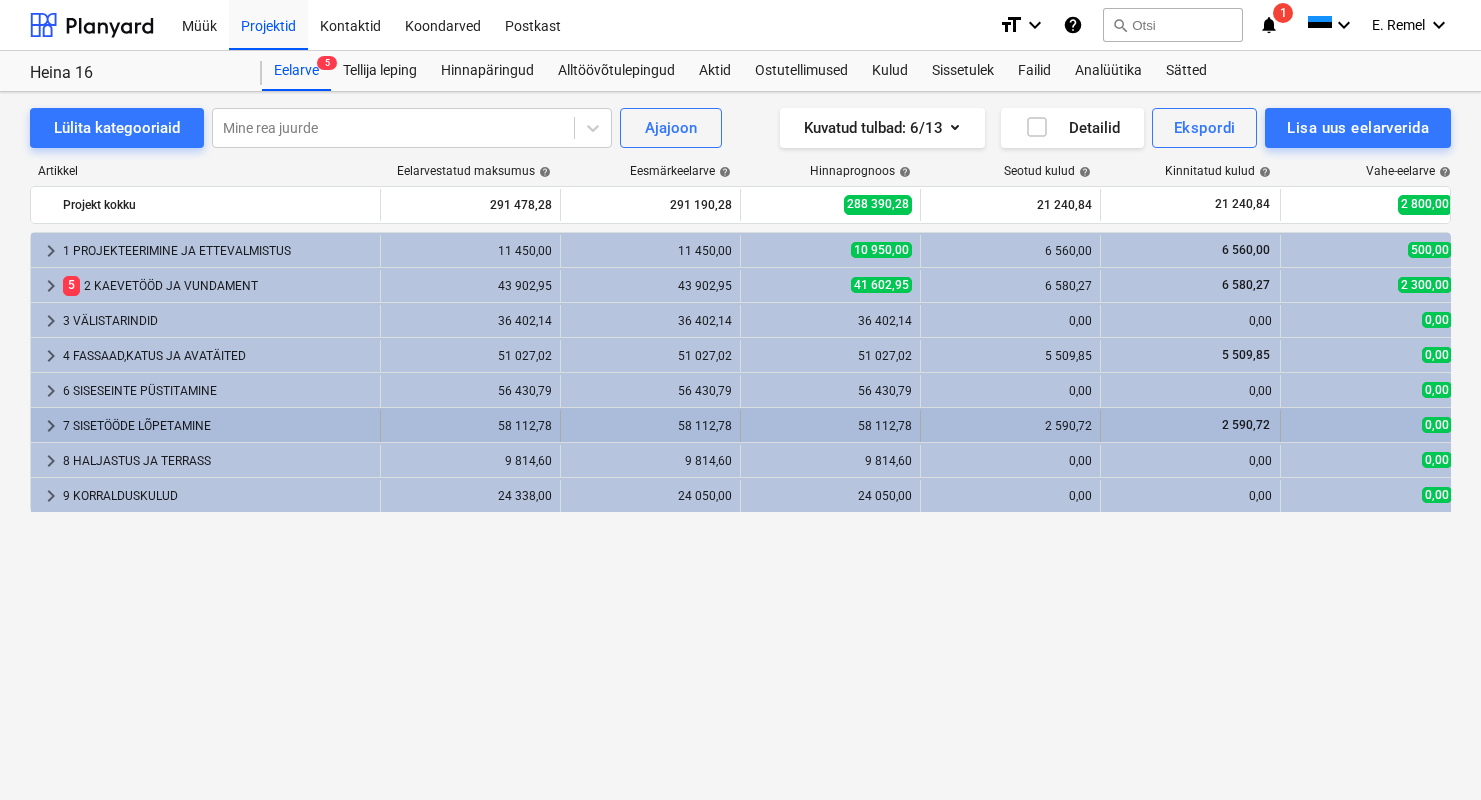 click on "7 SISETÖÖDE LÕPETAMINE" at bounding box center (217, 426) 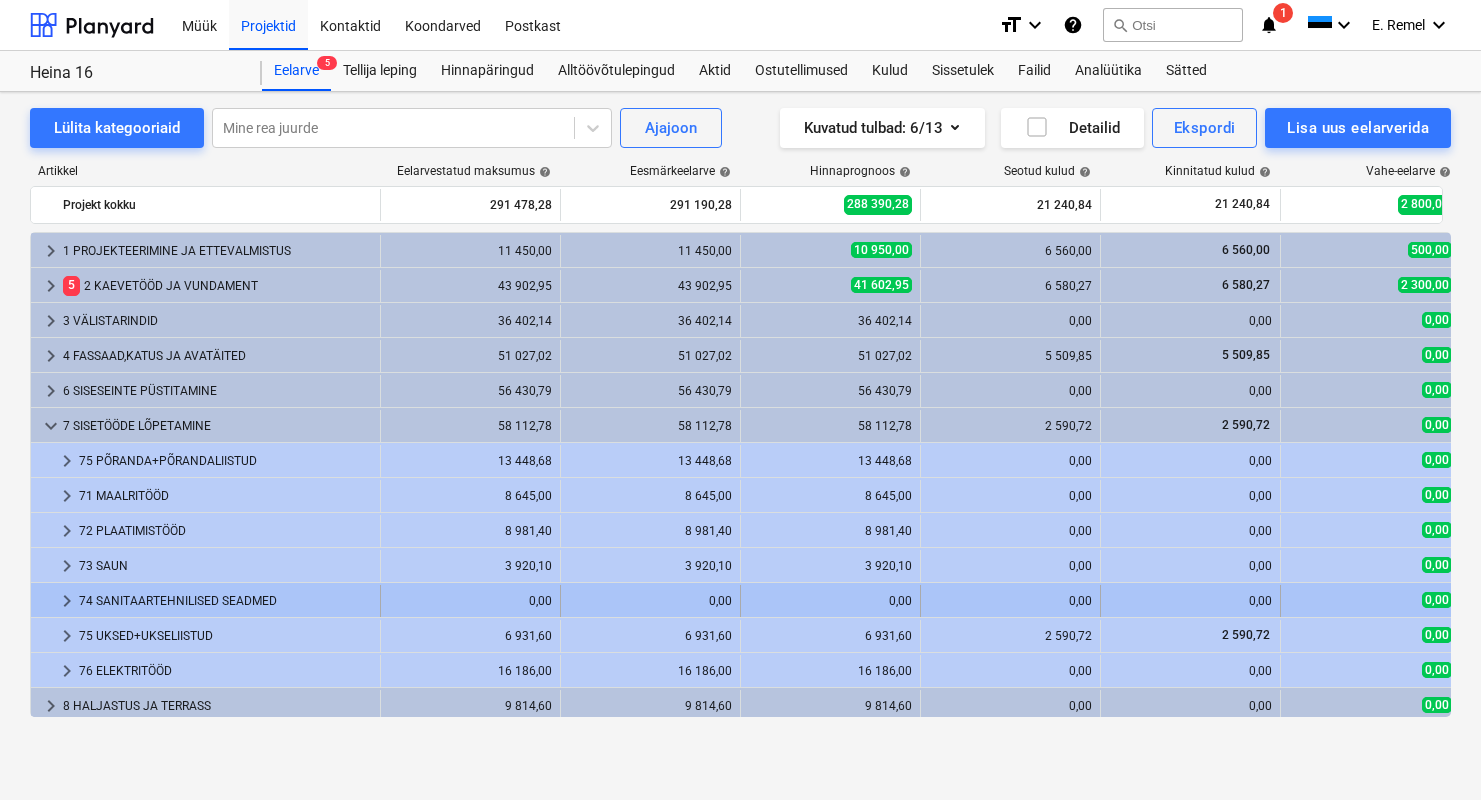 click on "74 SANITAARTEHNILISED SEADMED" at bounding box center (225, 601) 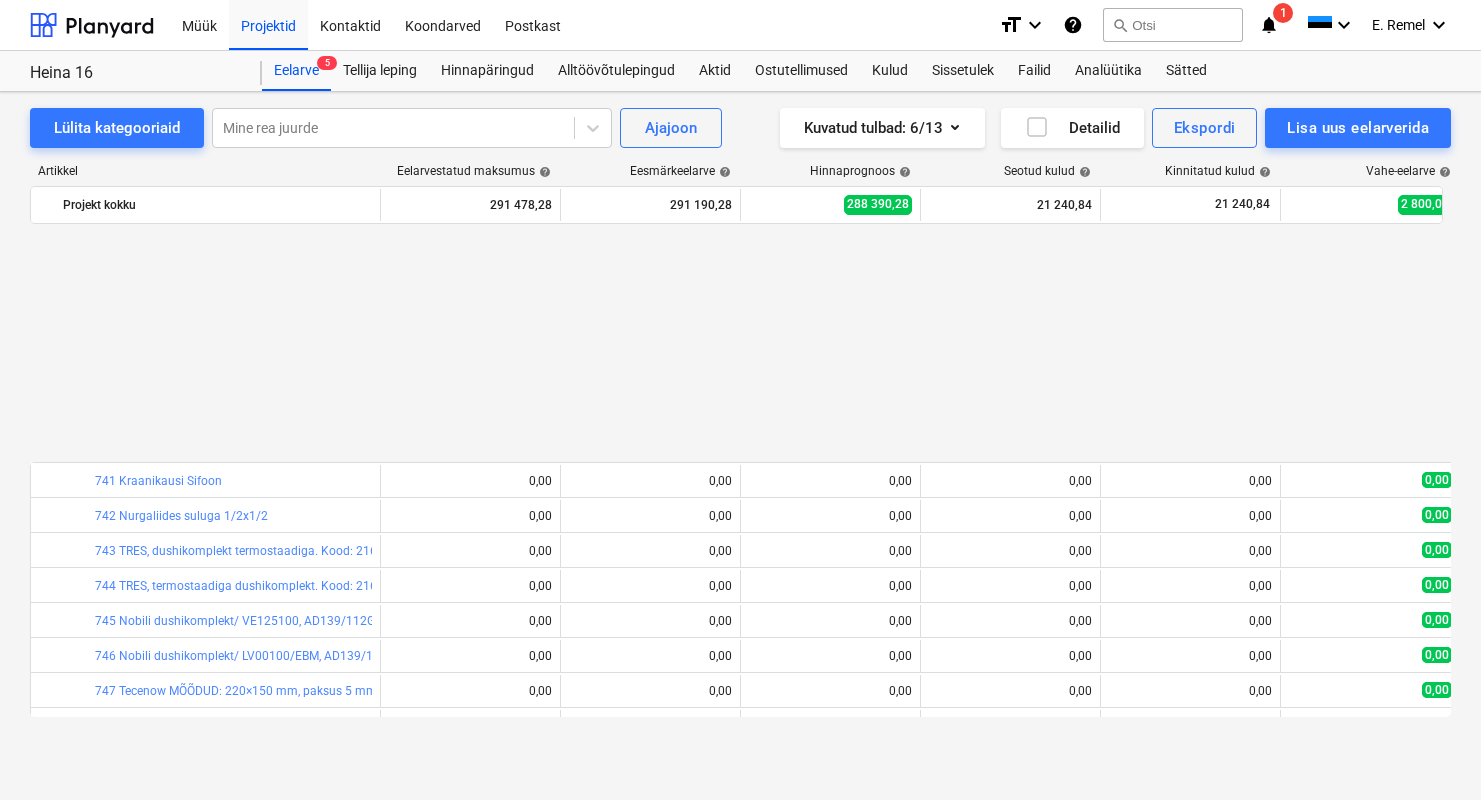 scroll, scrollTop: 584, scrollLeft: 0, axis: vertical 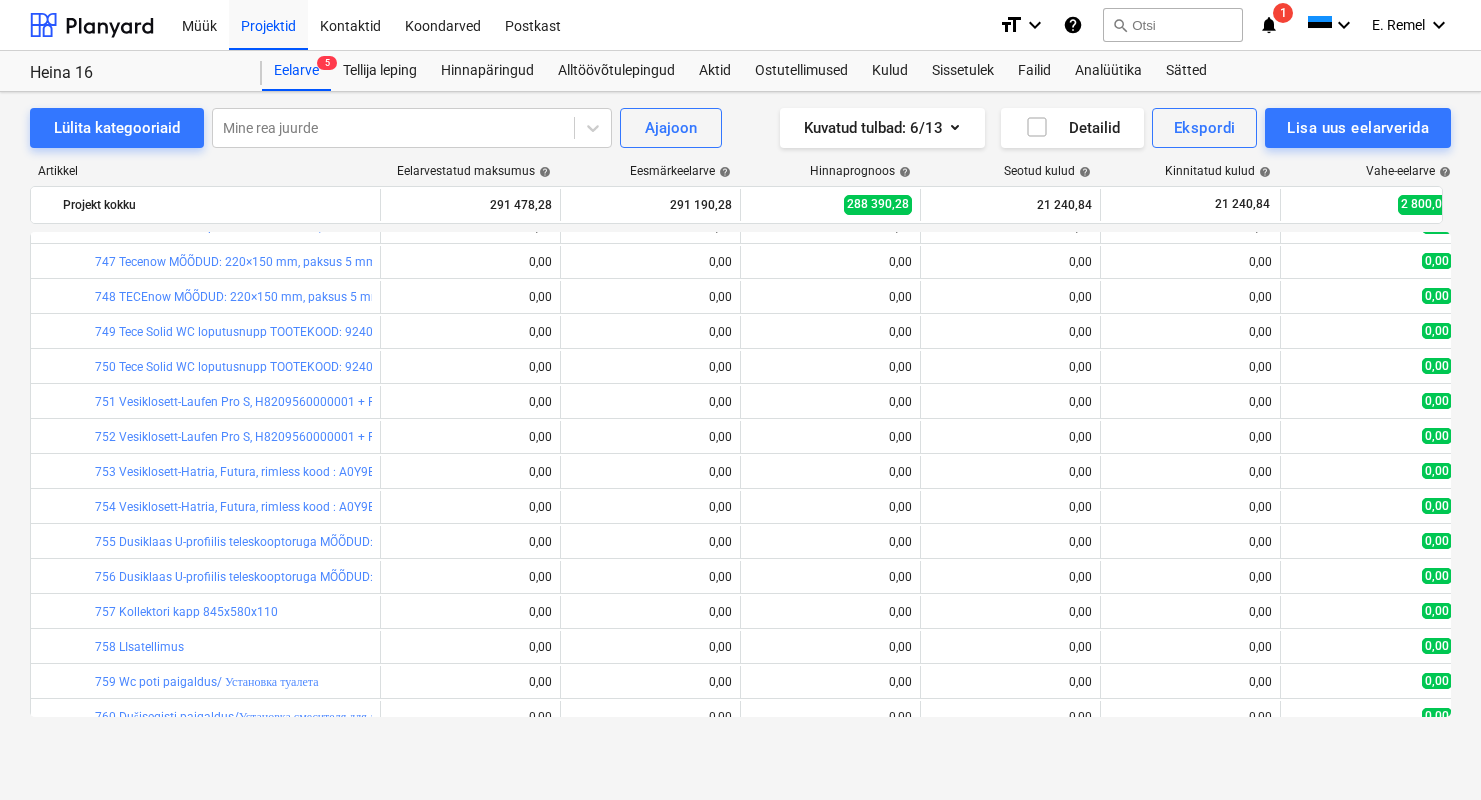 click on "bar_chart 741 Kraanikausi Sifoon 0,00 0,00 edit 0,00 0,00 0,00 0,00 more_vert bar_chart 742 Nurgaliides suluga 1/2x1/2 0,00 0,00 edit 0,00 0,00 0,00 0,00 more_vert bar_chart 743 TRES, dushikomplekt termostaadiga. Kood: 21619601VIIMISTLUS:kroom 0,00 0,00 edit 0,00 0,00 0,00 0,00 more_vert bar_chart 744 TRES, termostaadiga dushikomplekt. Kood: 21619601NMVIIMISTLUS: must matt 0,00 0,00 edit 0,00 0,00 0,00 0,00 more_vert bar_chart 745 Nobili dushikomplekt/ VE125100, AD139/112GTP/ peaduss 20 cm, AD146/32GTP VIIMISTLUS:Warm honey PVD 0,00 0,00 edit 0,00 0,00 0,00 0,00 more_vert bar_chart 746 Nobili dushikomplekt/ LV00100/EBM, AD139/121BM/ peaduss 25 cm, AD146/32BM VIIMISTLUS:  Velvet Black 0,00 0,00 edit 0,00 0,00 0,00 0,00 more_vert bar_chart 747 Tecenow MÕÕDUD: 220×150 mm, paksus 5 mmVIIMISTLUS: läikiv kroom 0,00 0,00 edit 0,00 0,00 0,00 0,00 more_vert bar_chart 748 TECEnow  MÕÕDUD: 220×150 mm, paksus 5 mmVIIMISTLUS: must matt 0,00 0,00 edit 0,00 0,00 0,00 0,00 more_vert bar_chart 0,00 0,00 edit 0,00 0,00" at bounding box center [740, 453] 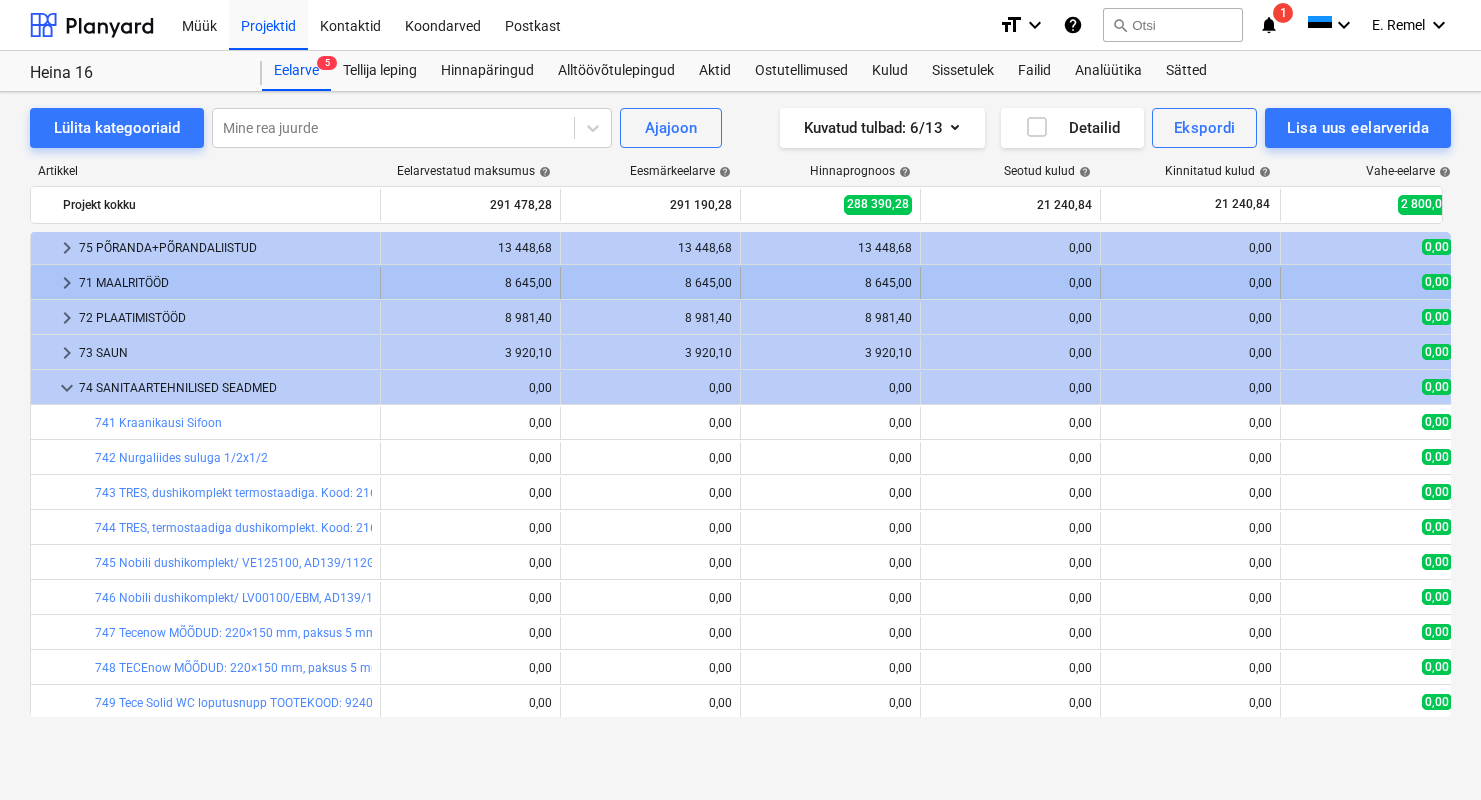 click on "71 MAALRITÖÖD" at bounding box center (225, 283) 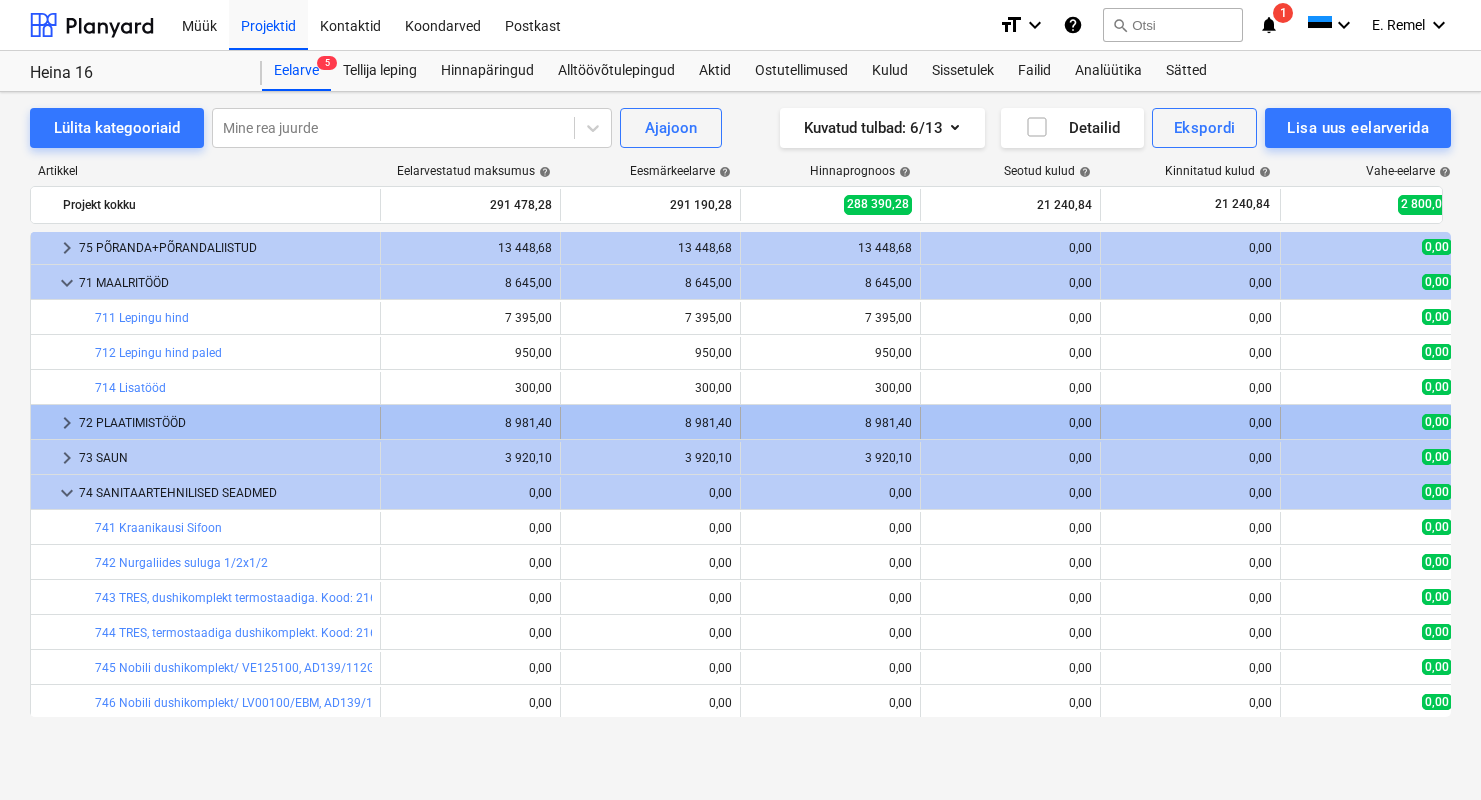 click on "72 PLAATIMISTÖÖD" at bounding box center (225, 423) 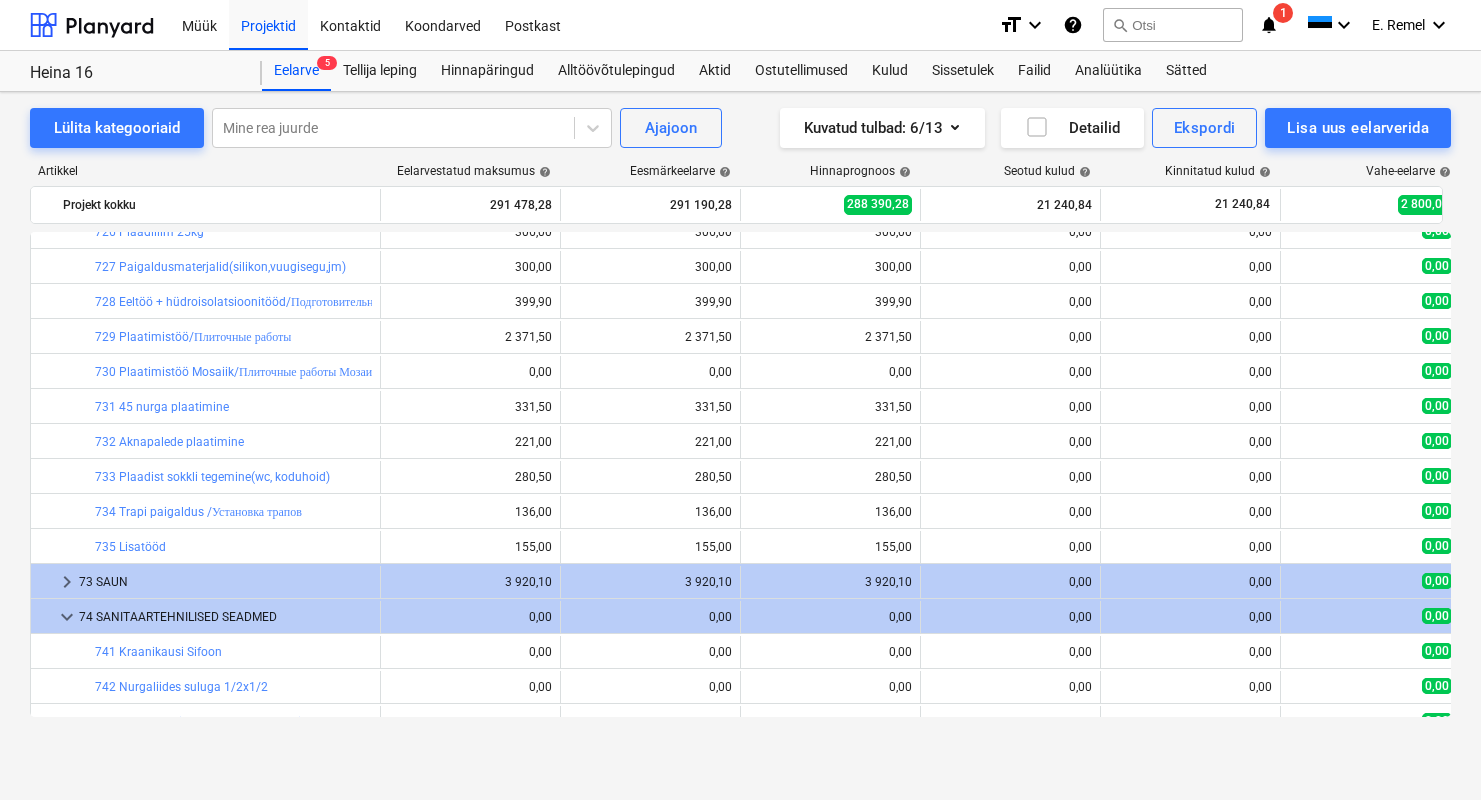 scroll, scrollTop: 0, scrollLeft: 0, axis: both 